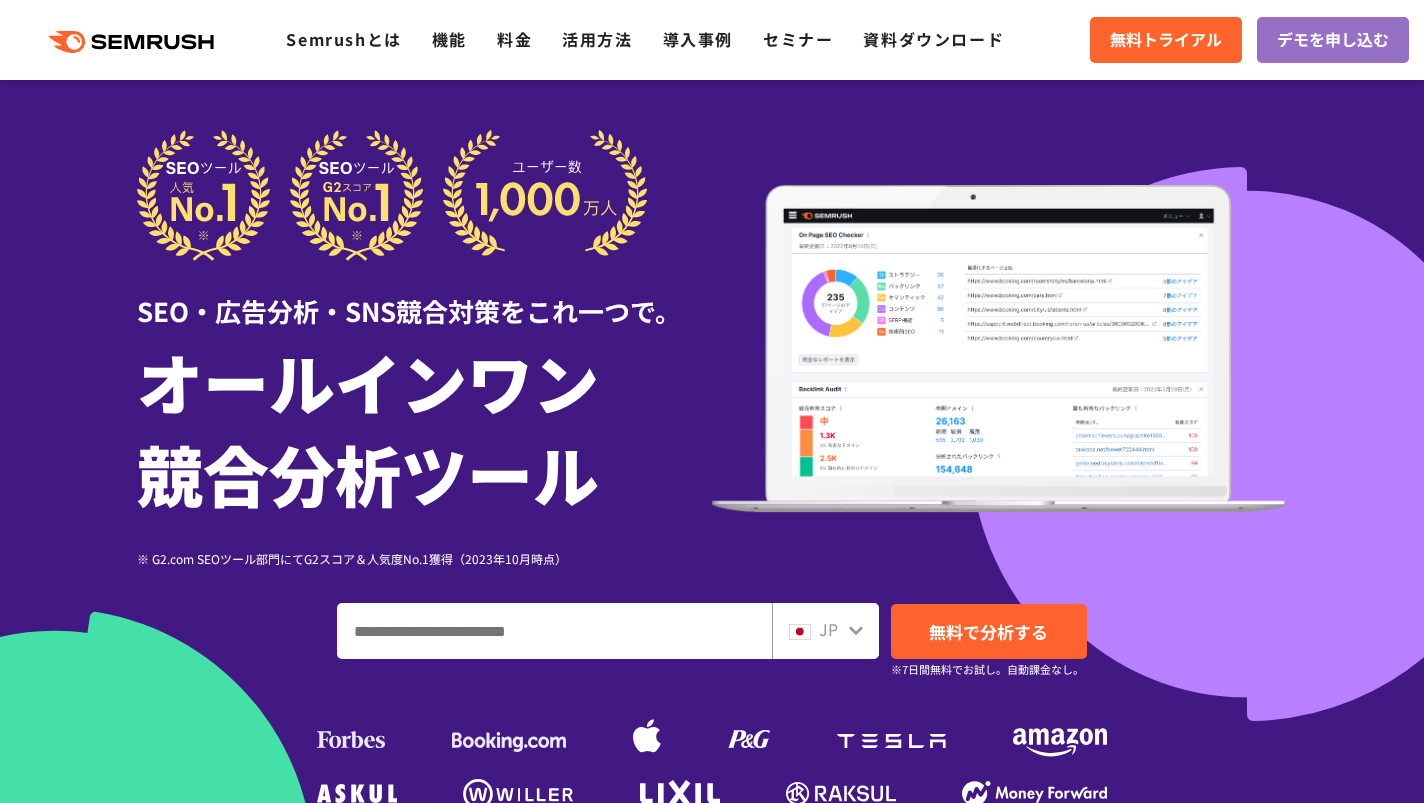 scroll, scrollTop: 400, scrollLeft: 0, axis: vertical 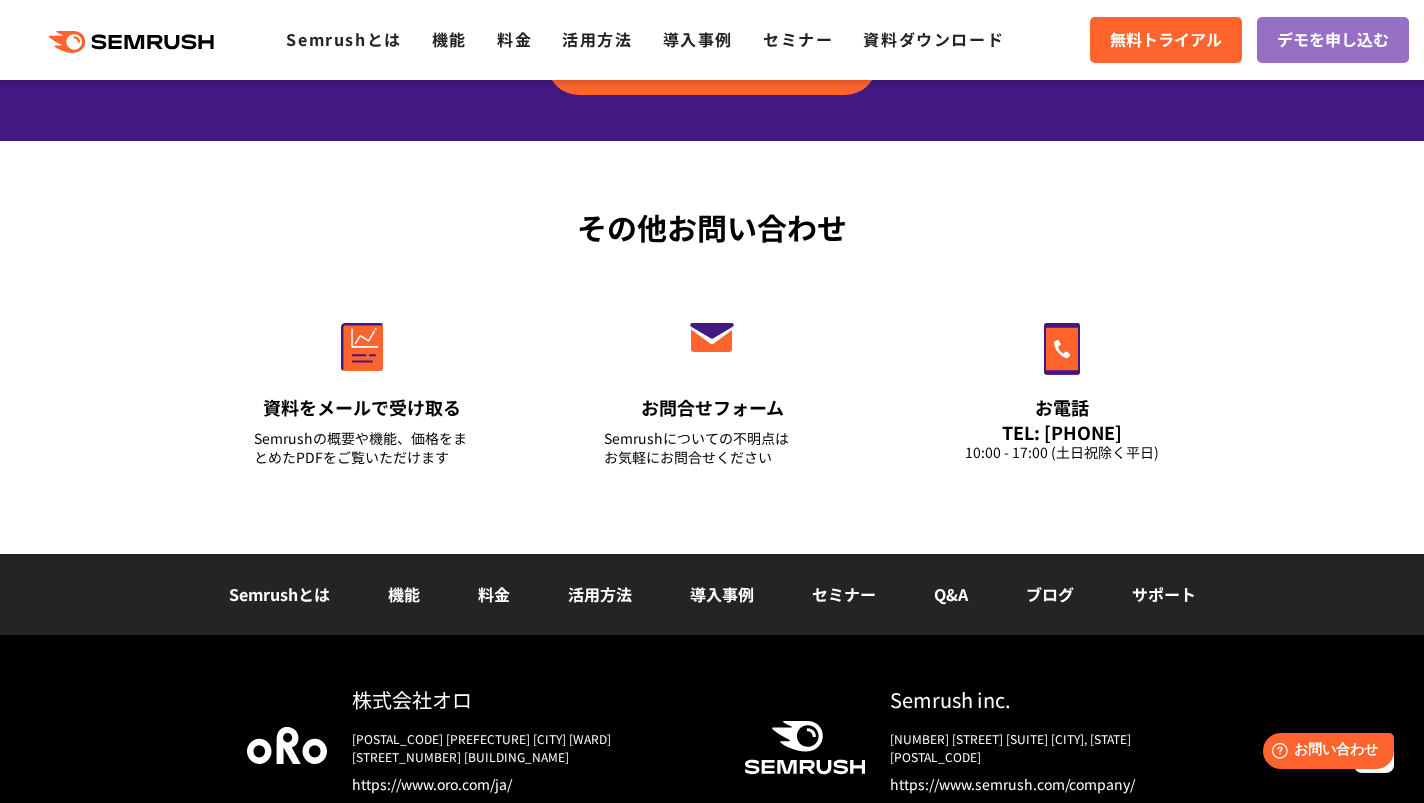 drag, startPoint x: 575, startPoint y: 414, endPoint x: 503, endPoint y: 3, distance: 417.2589 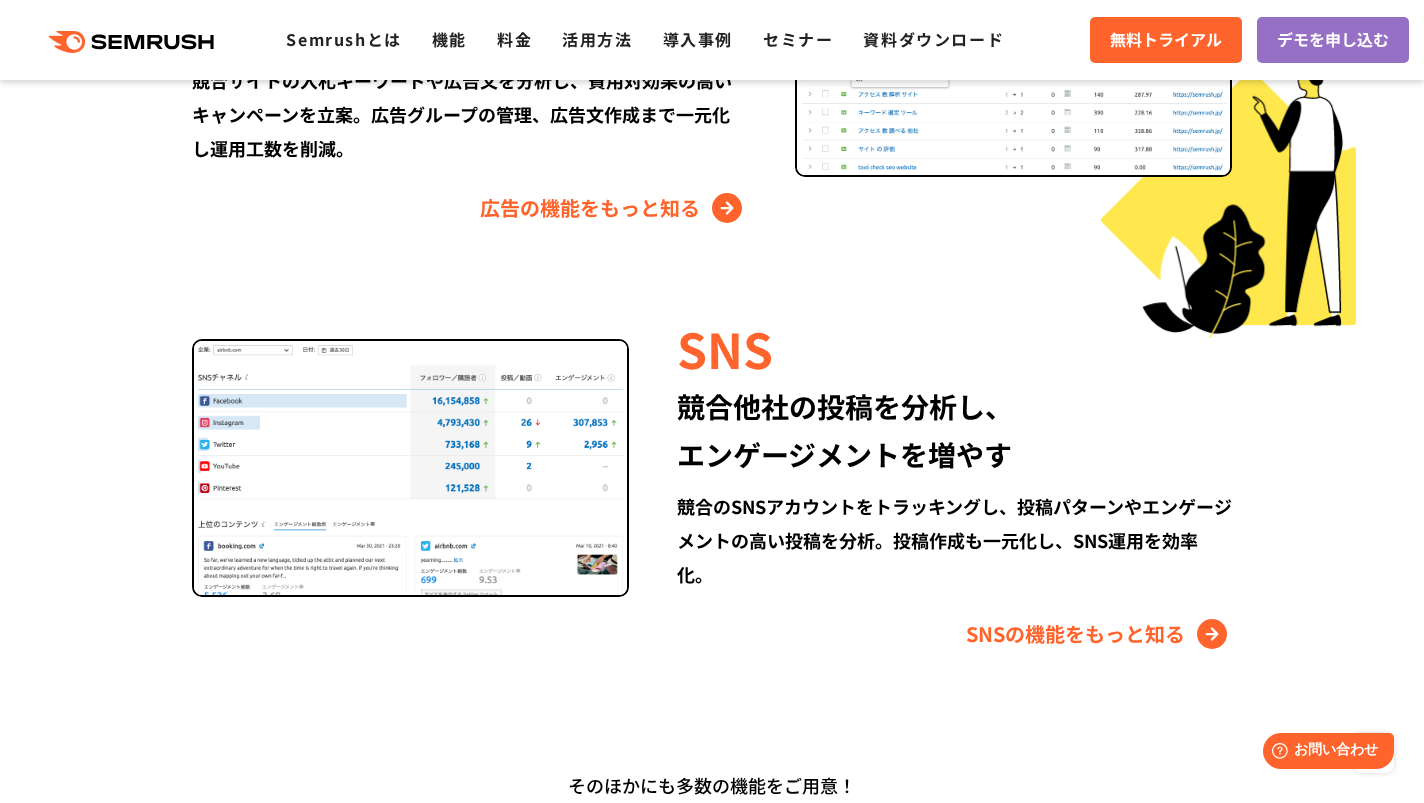 drag, startPoint x: 540, startPoint y: 219, endPoint x: 458, endPoint y: -94, distance: 323.563 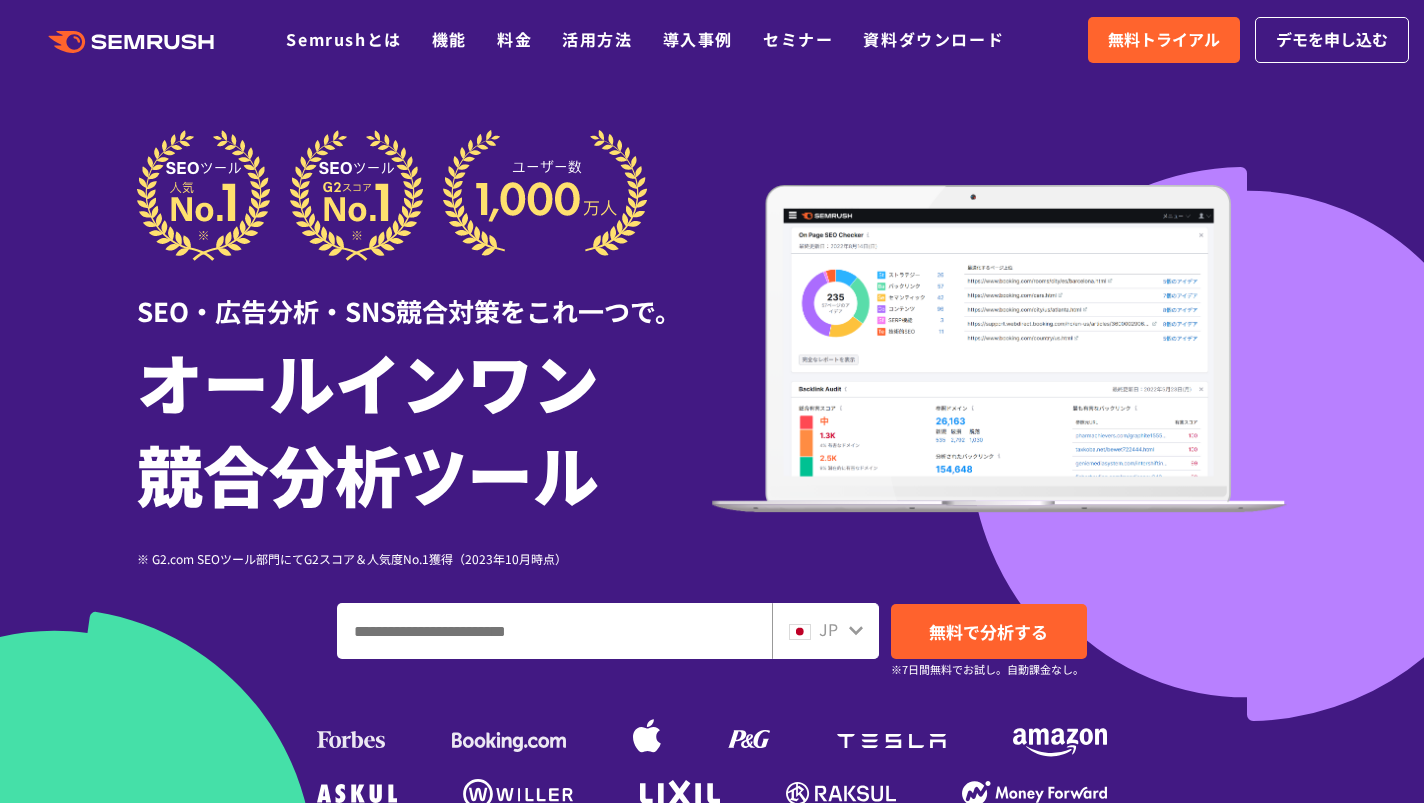 scroll, scrollTop: 0, scrollLeft: 0, axis: both 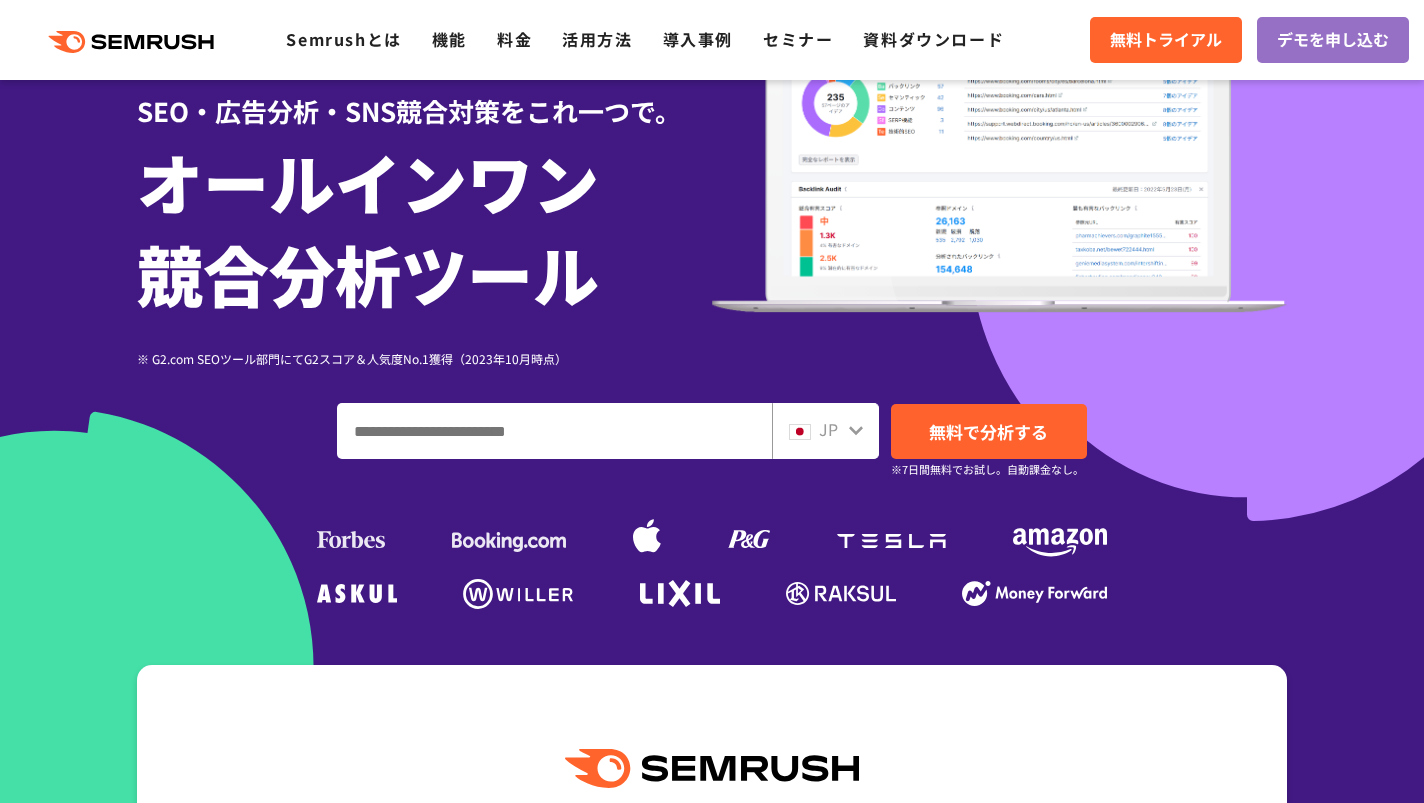click at bounding box center [554, 431] 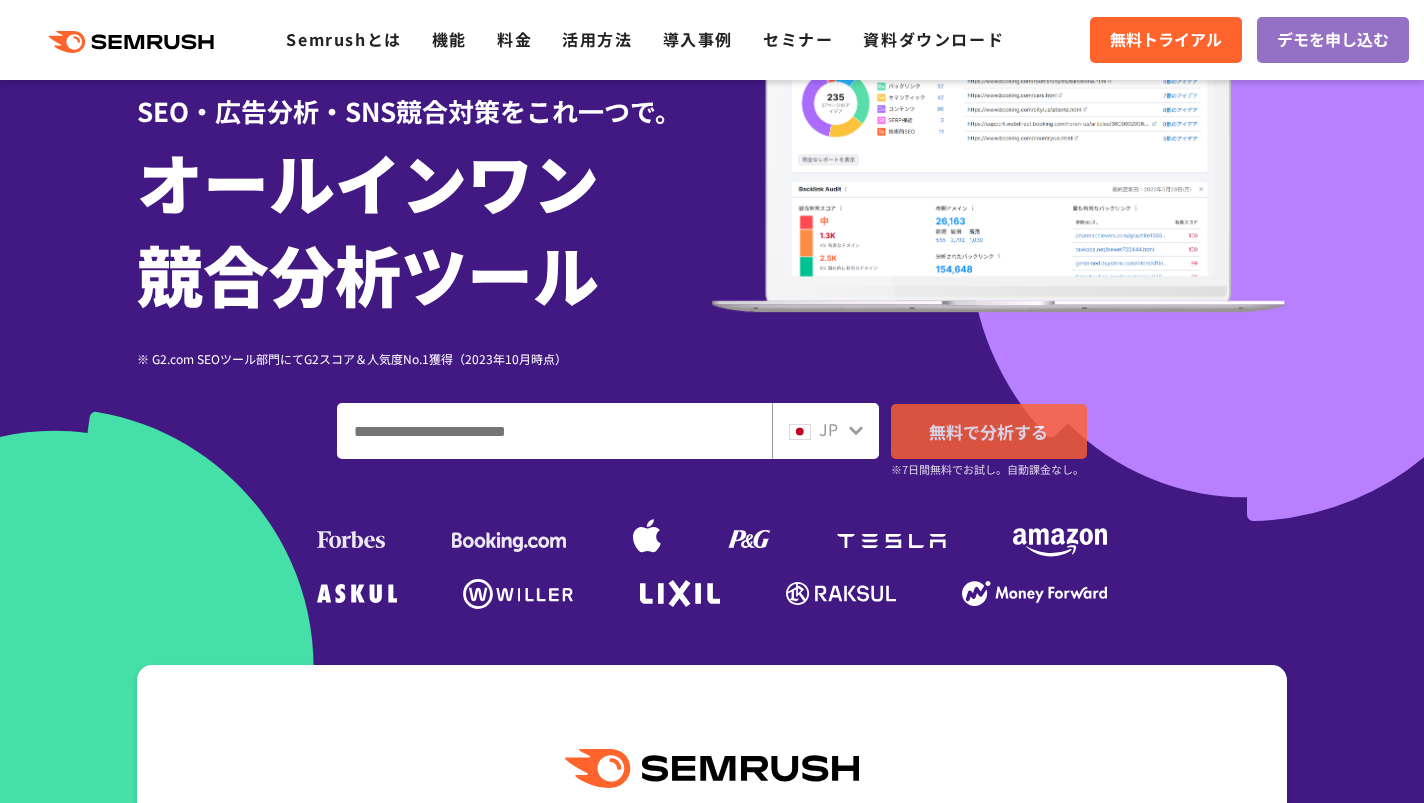click on "無料で分析する" at bounding box center [988, 431] 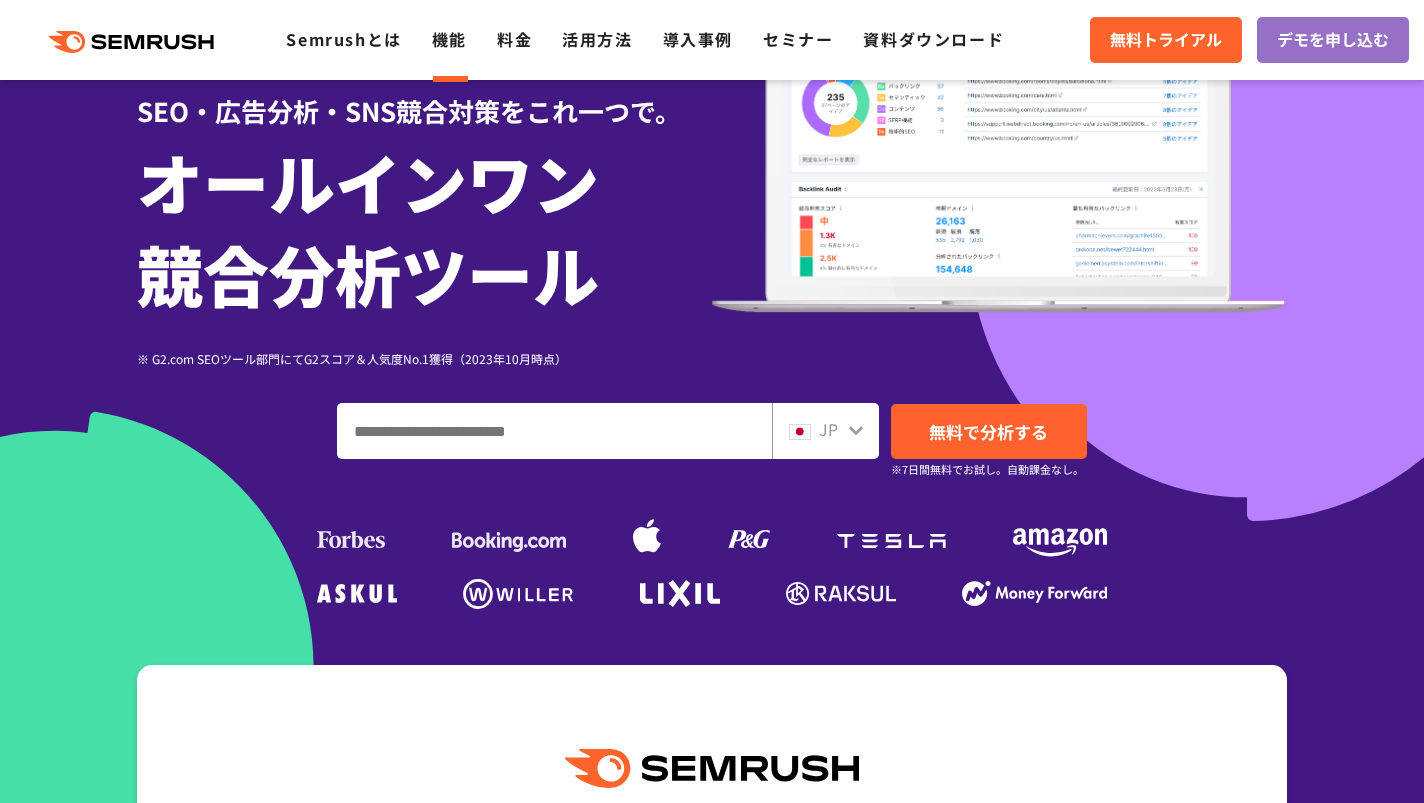 click on "機能" at bounding box center (449, 39) 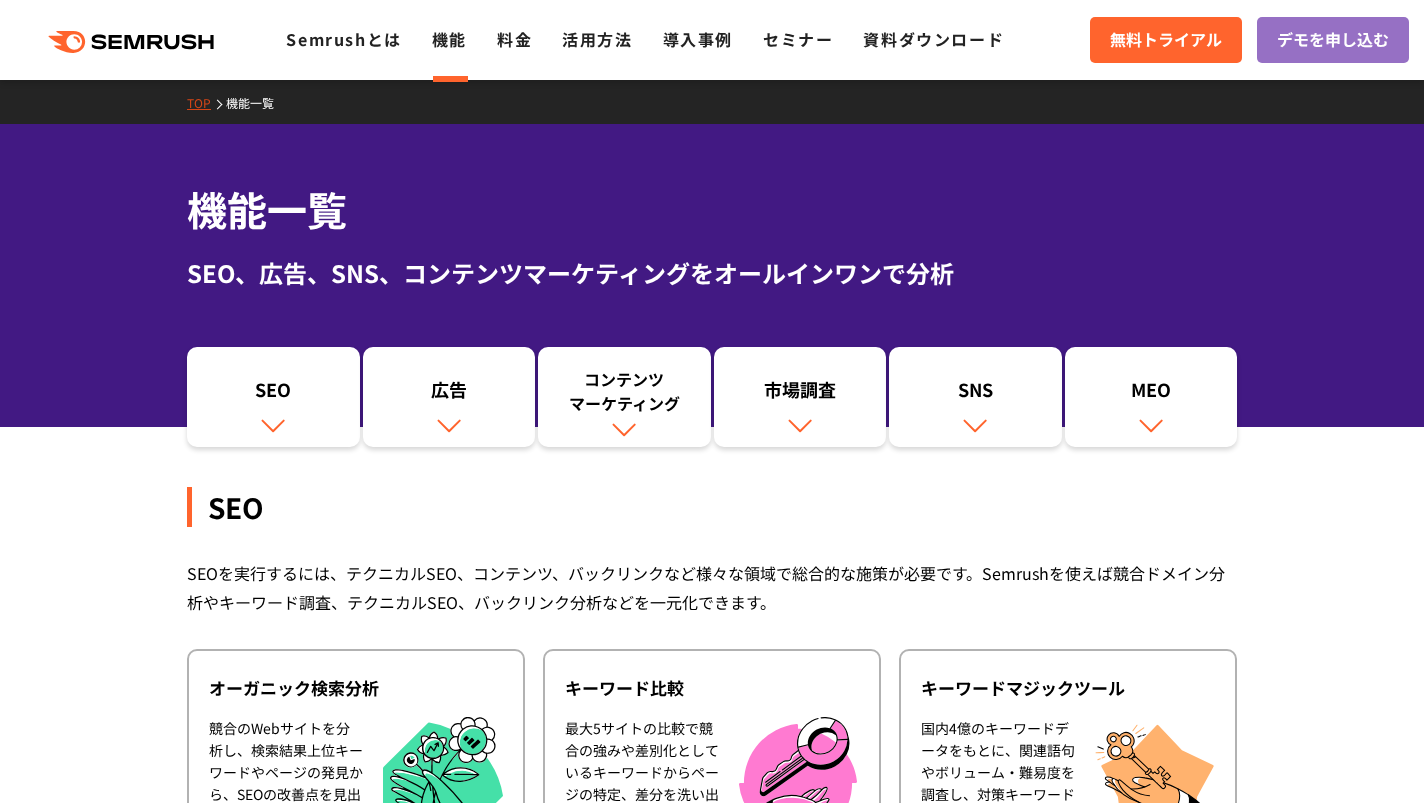 scroll, scrollTop: 0, scrollLeft: 0, axis: both 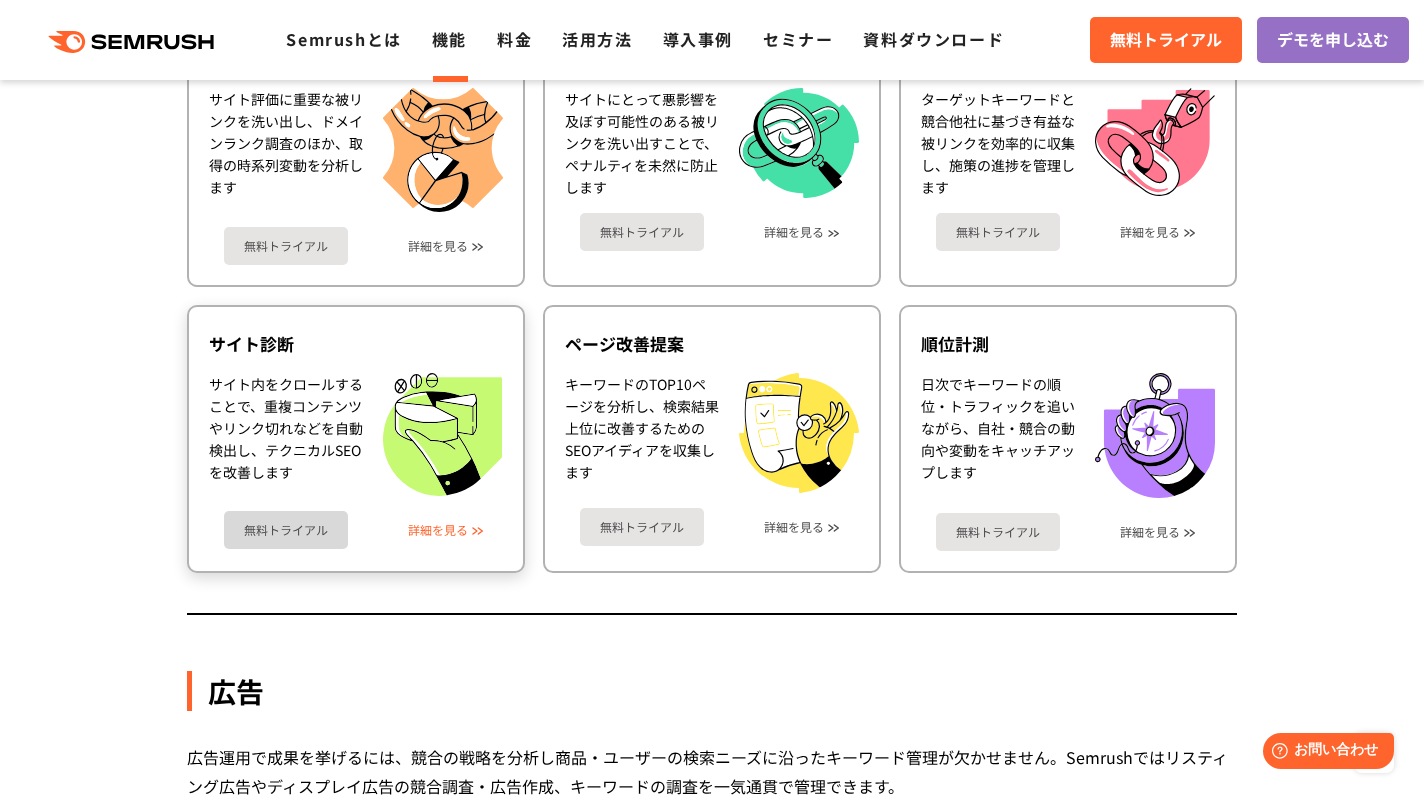 click on "詳細を見る" at bounding box center (438, 530) 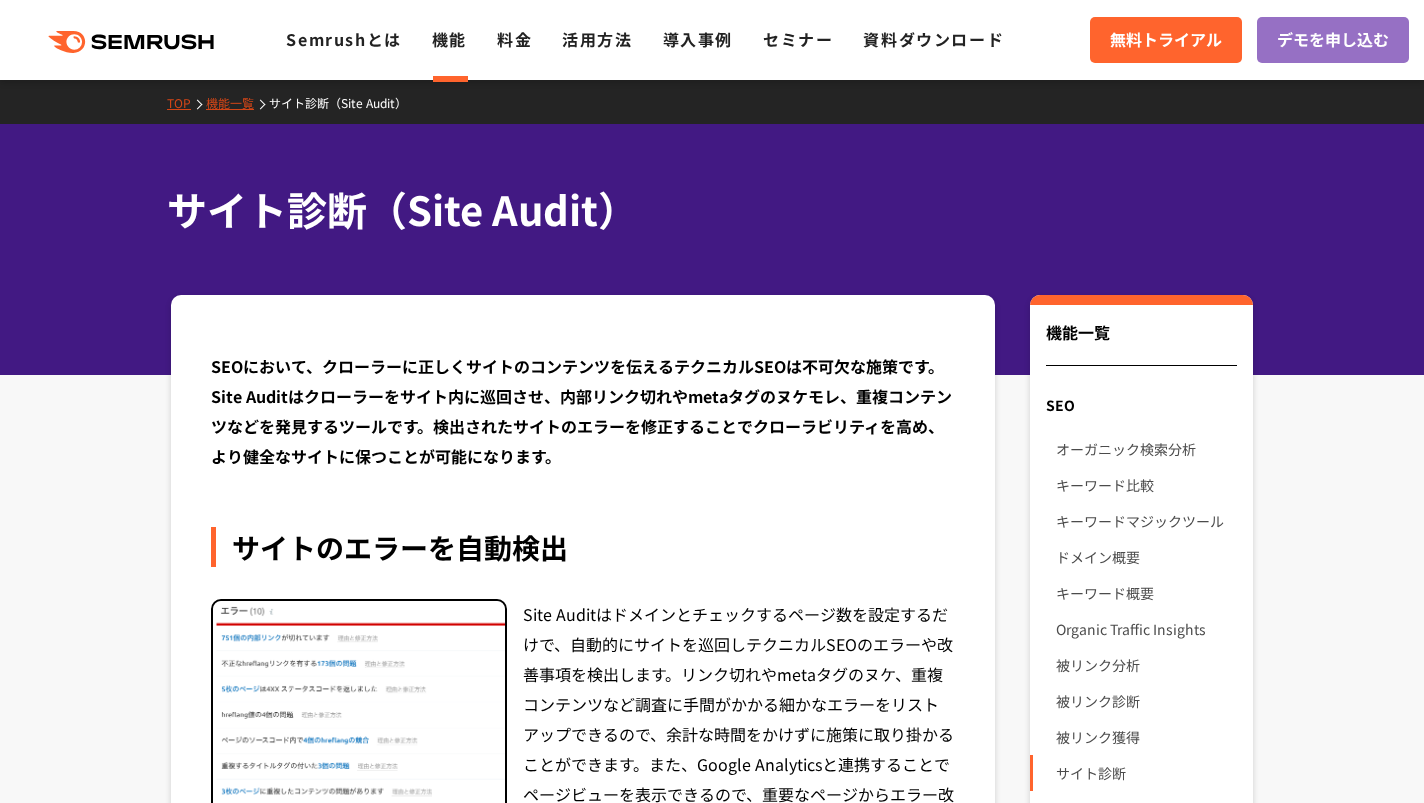 scroll, scrollTop: 0, scrollLeft: 0, axis: both 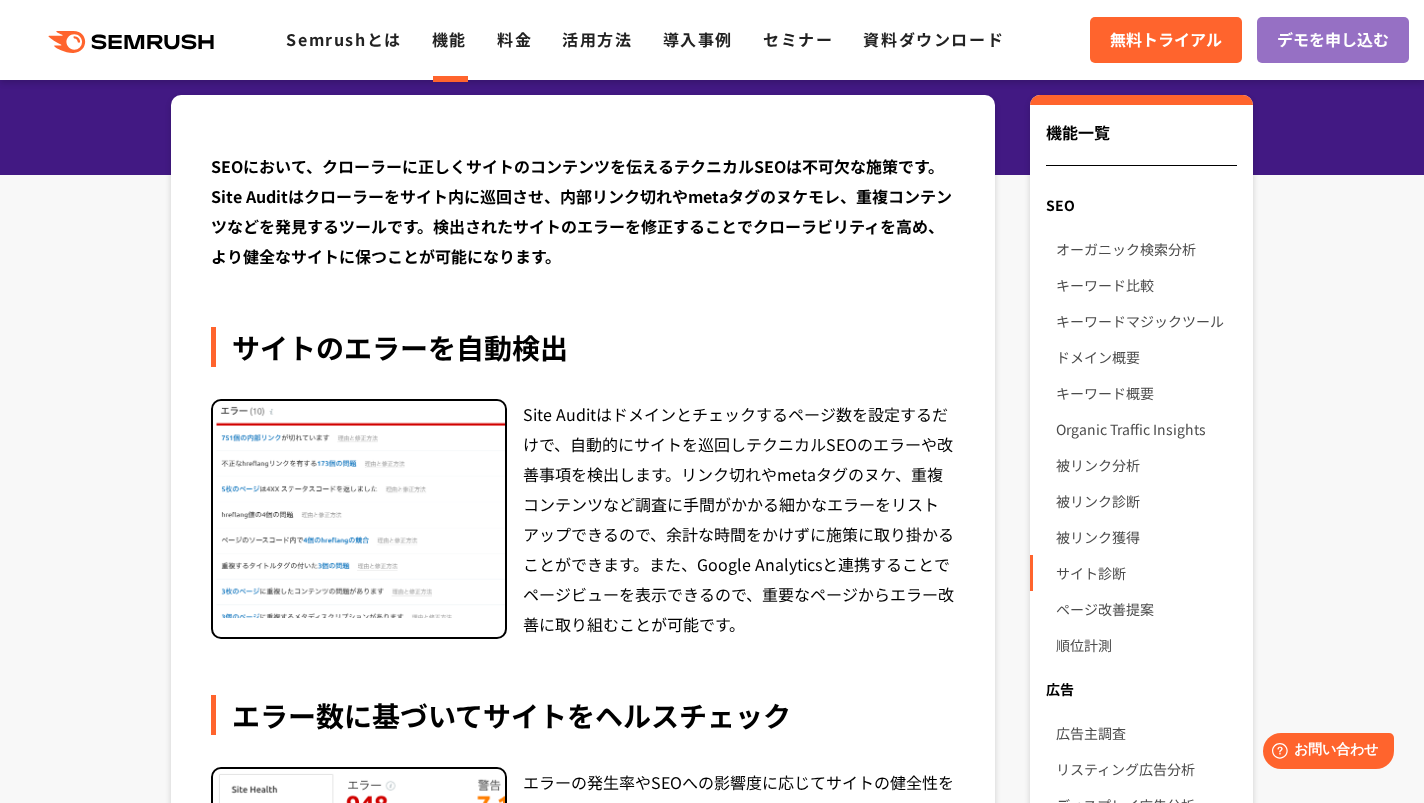 click at bounding box center (359, 510) 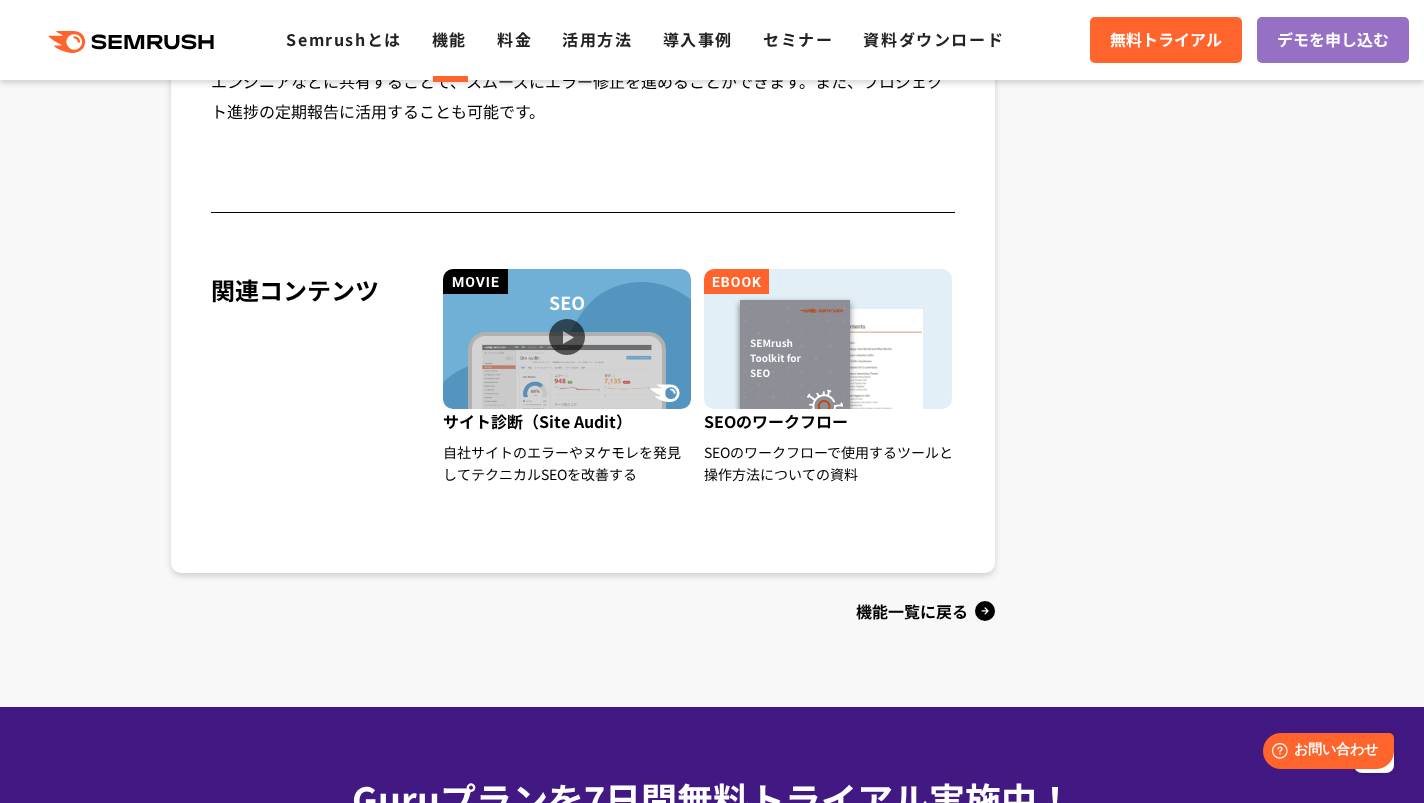scroll, scrollTop: 2000, scrollLeft: 0, axis: vertical 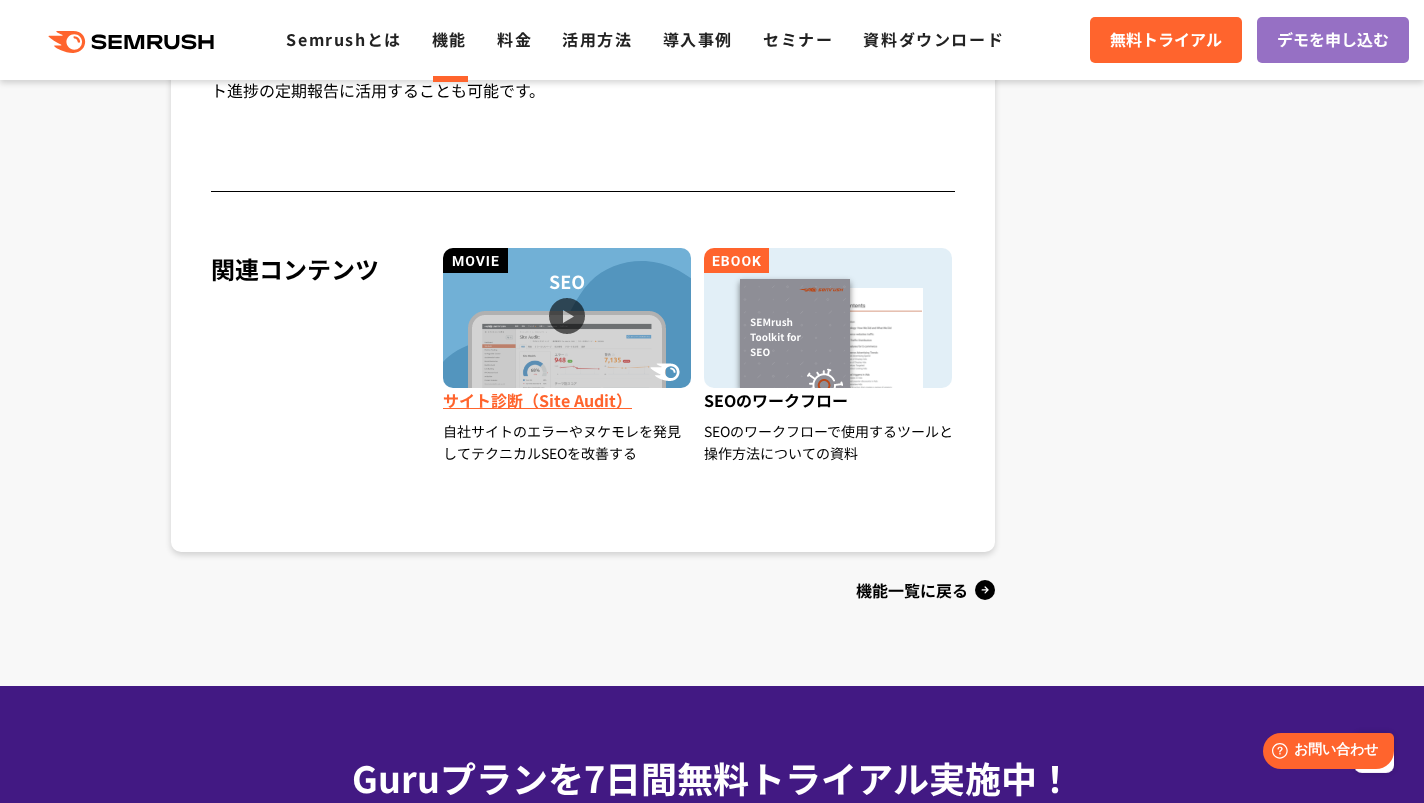 click on "サイト診断（Site Audit）" at bounding box center [568, 404] 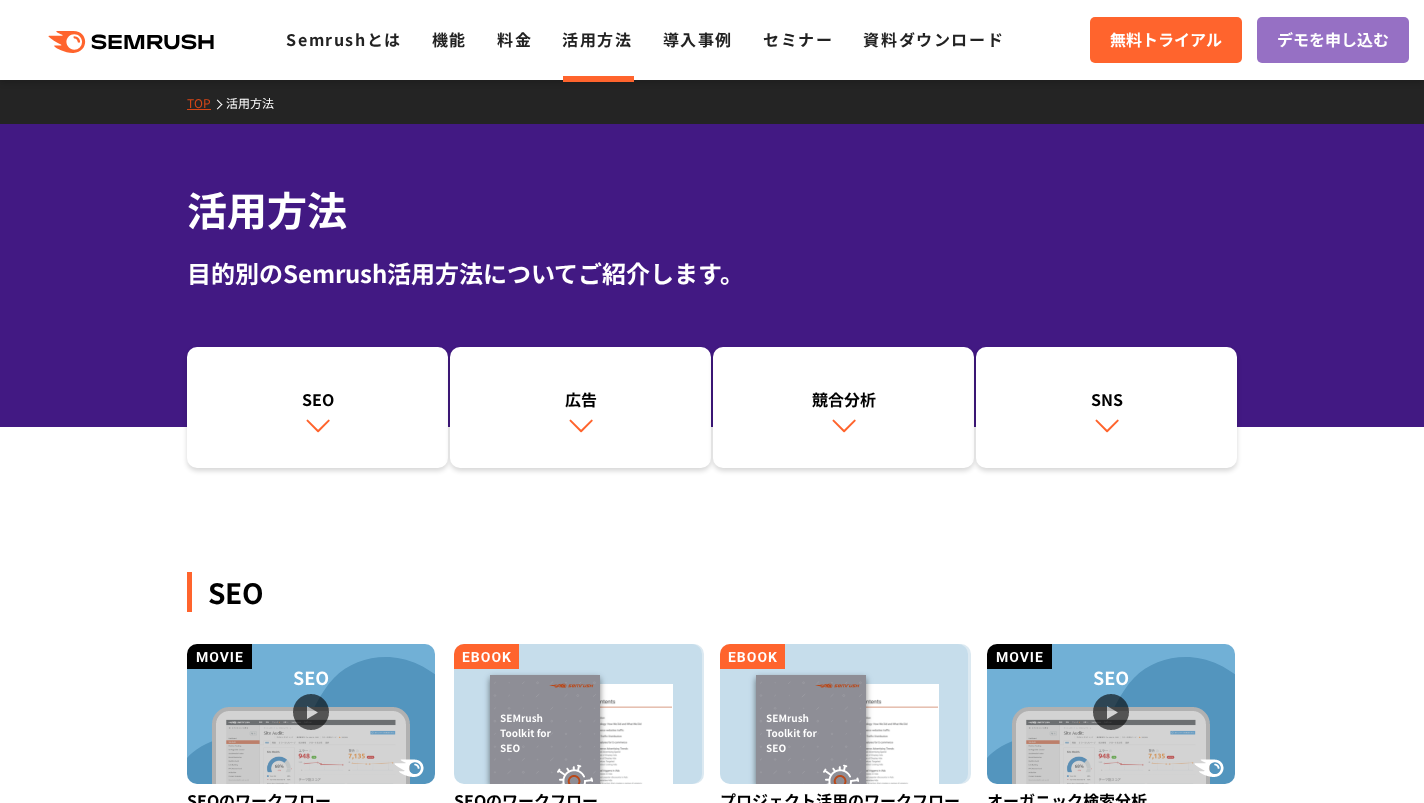 scroll, scrollTop: 460, scrollLeft: 0, axis: vertical 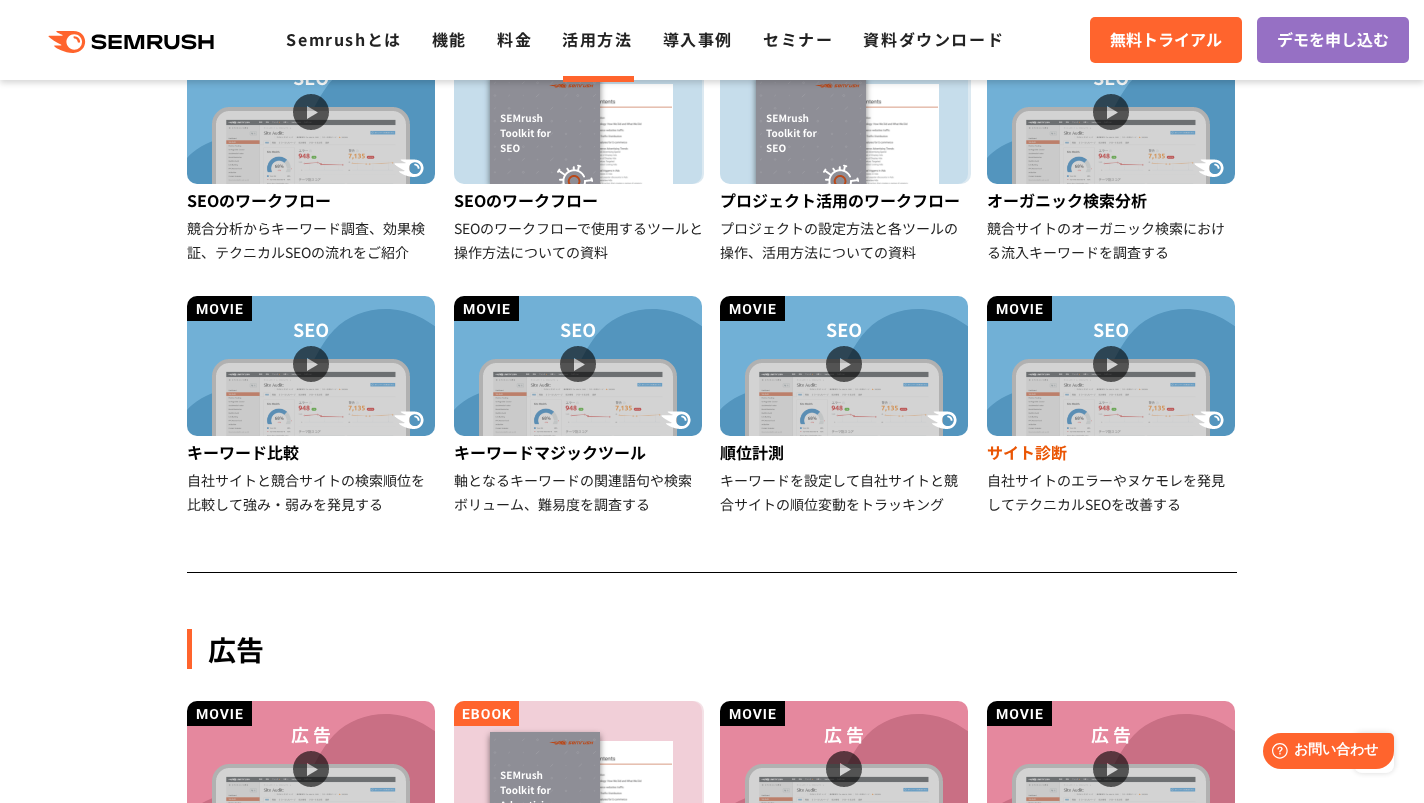 click on "自社サイトのエラーやヌケモレを発見してテクニカルSEOを改善する" at bounding box center (1112, 492) 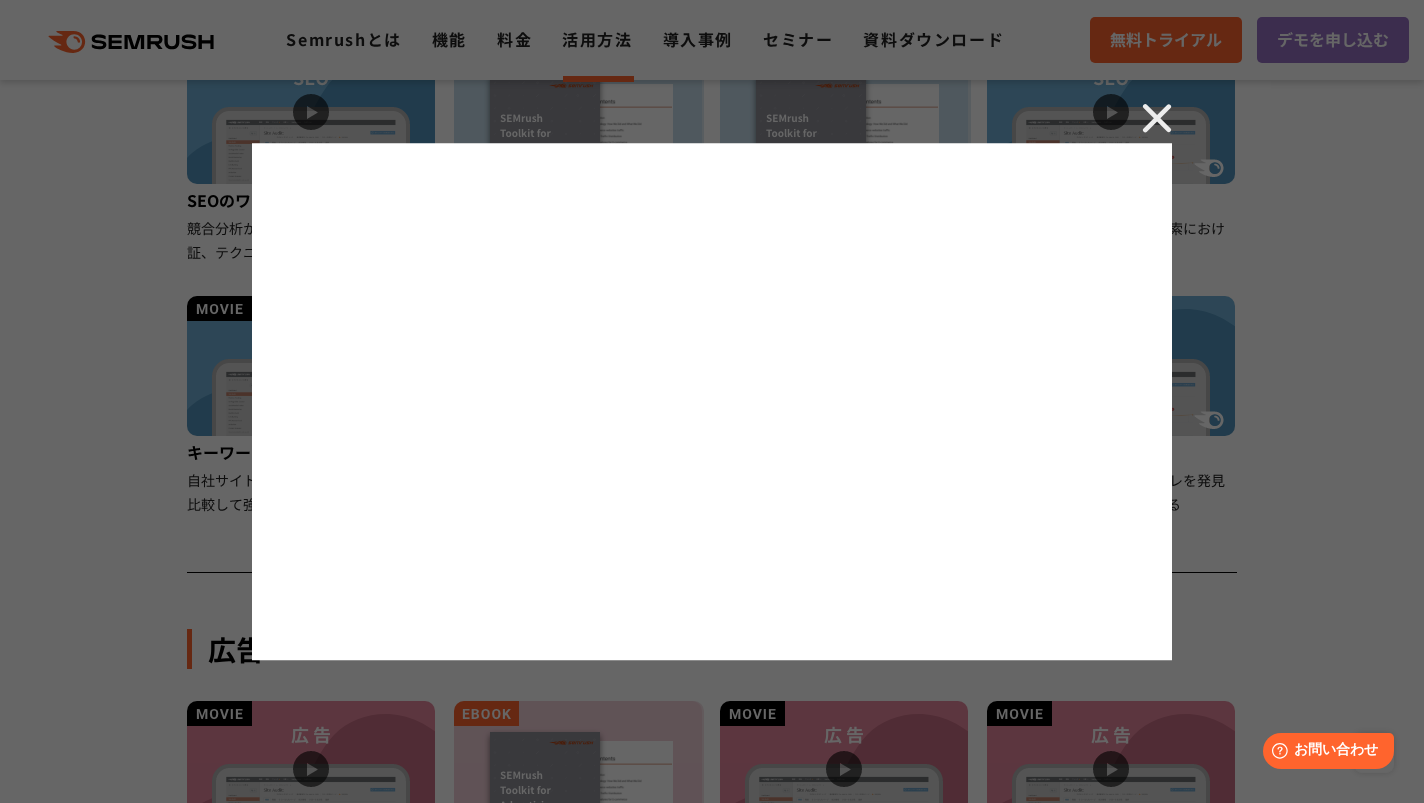 click at bounding box center (1157, 118) 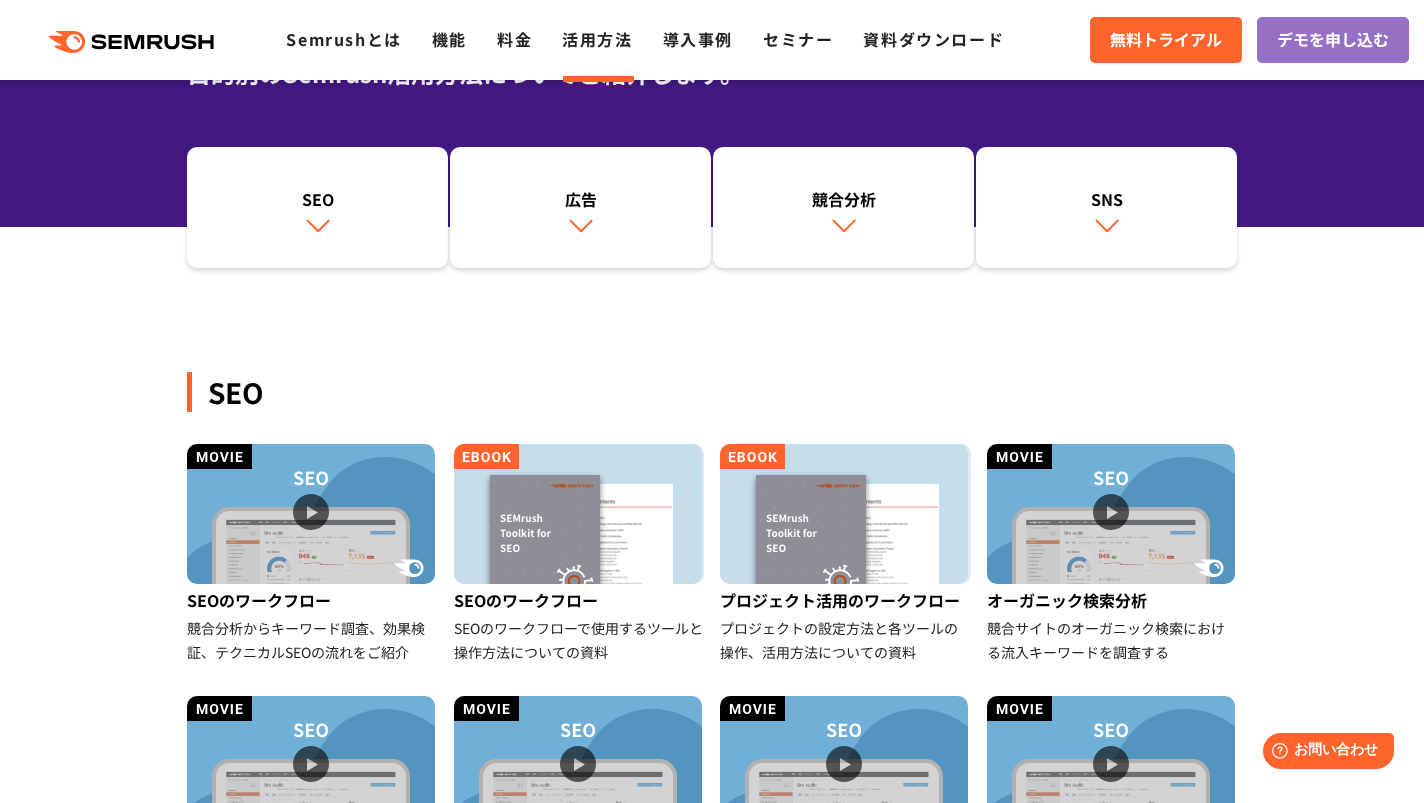 scroll, scrollTop: 0, scrollLeft: 0, axis: both 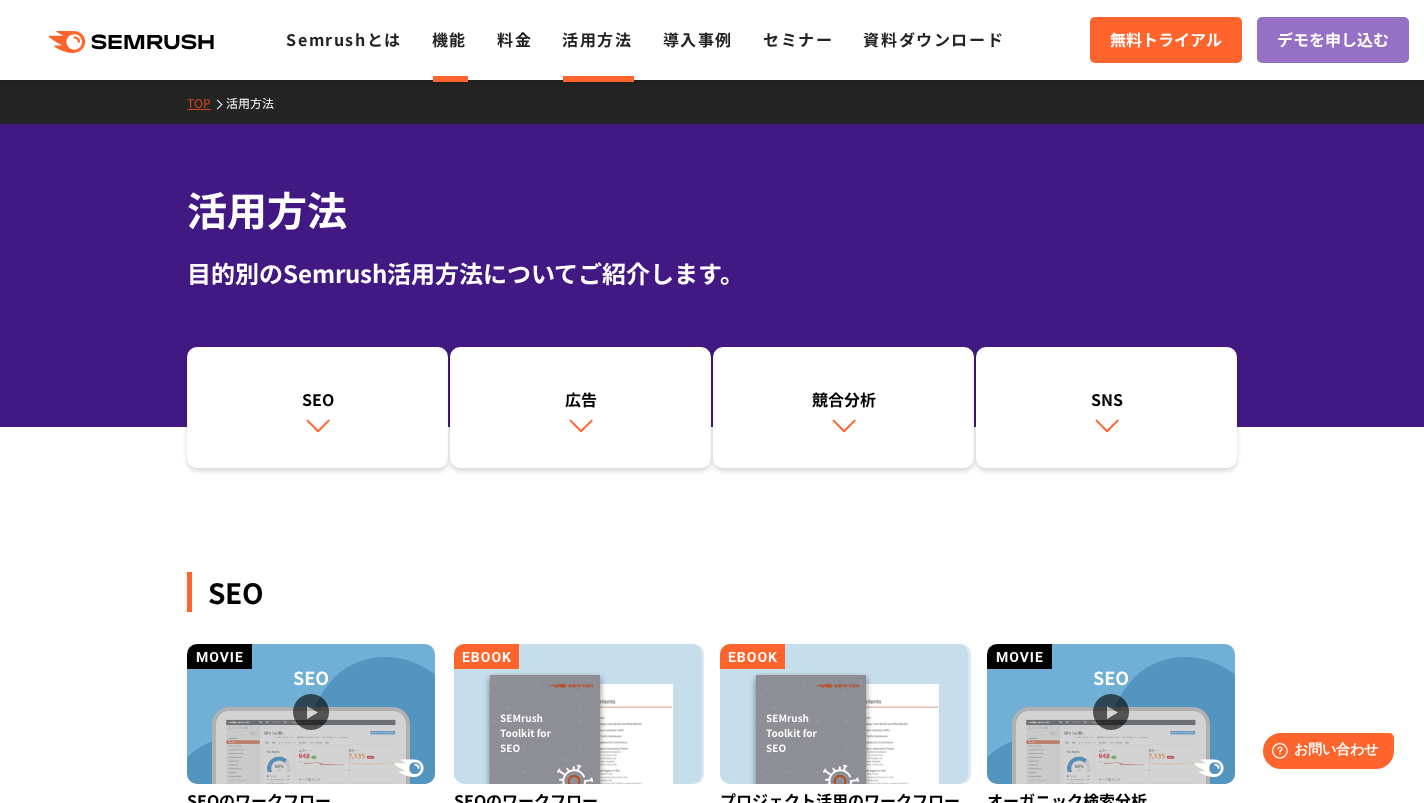 click on "機能" at bounding box center (449, 39) 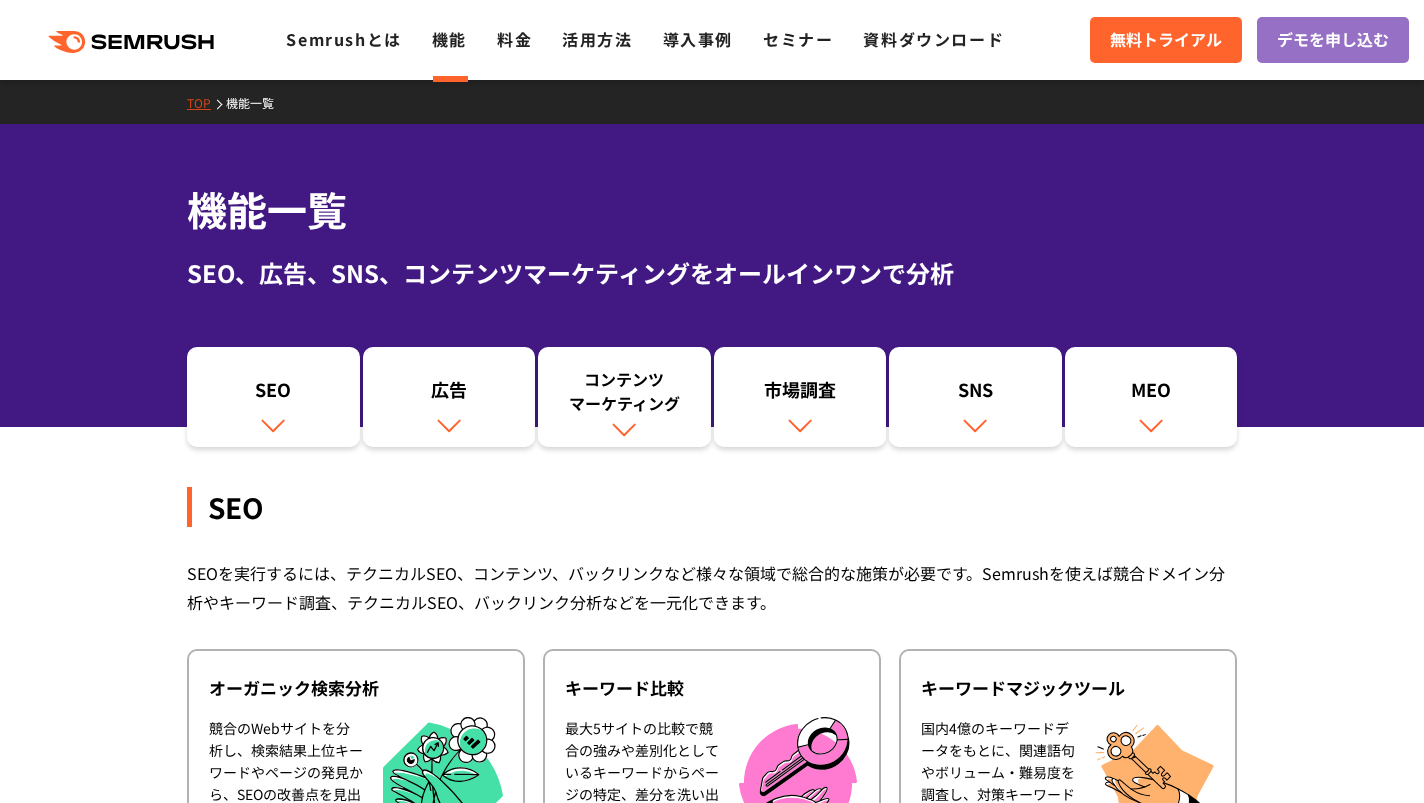 scroll, scrollTop: 0, scrollLeft: 0, axis: both 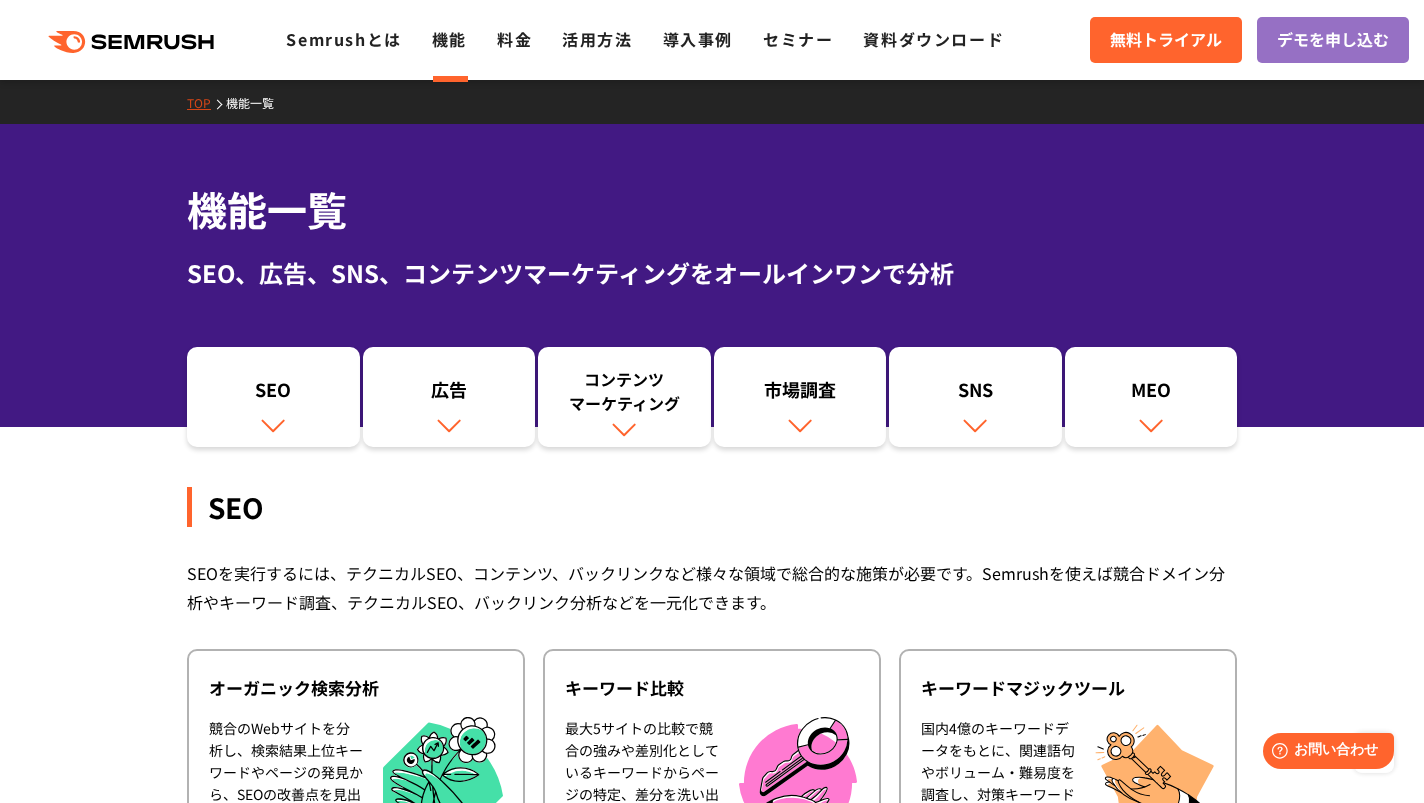 drag, startPoint x: 1312, startPoint y: 322, endPoint x: 1284, endPoint y: -43, distance: 366.0724 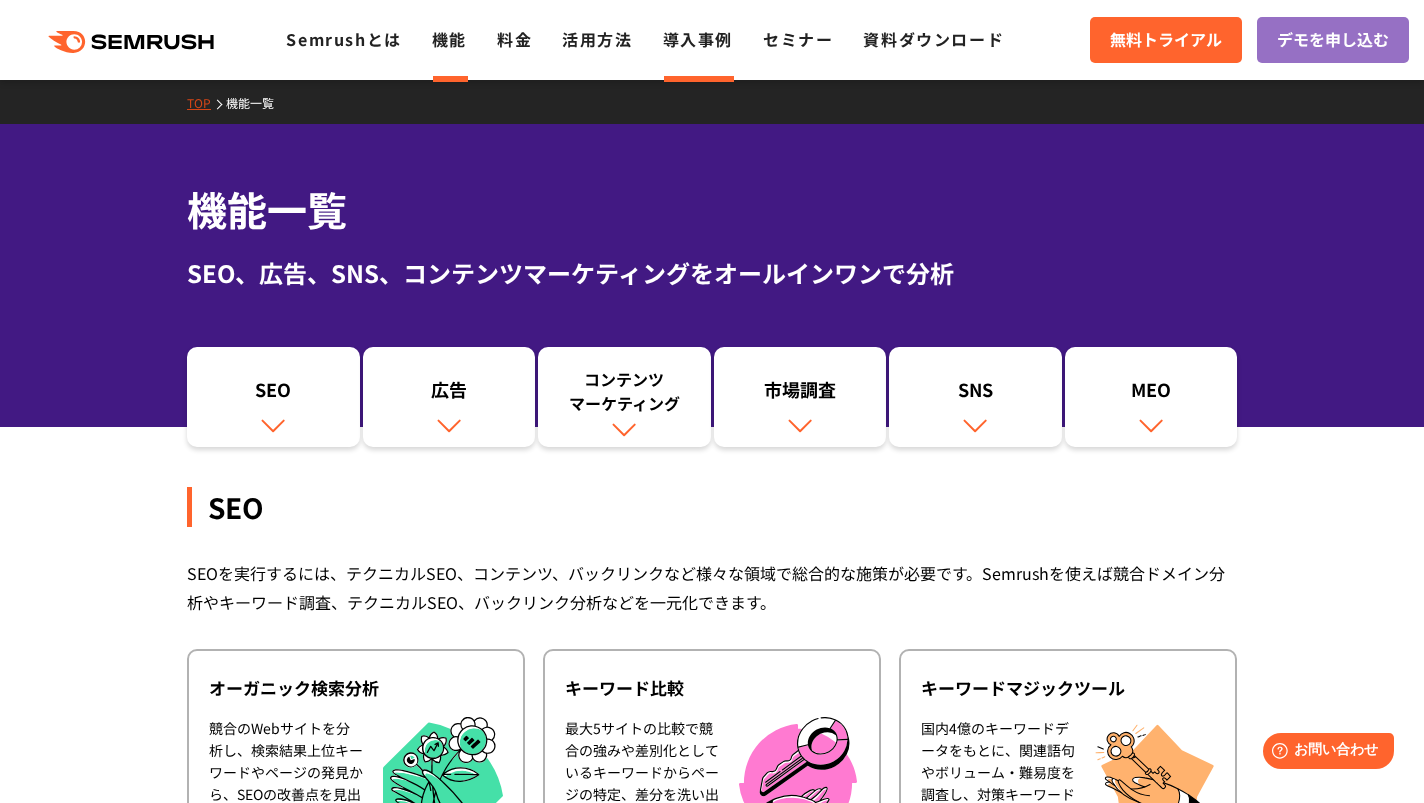 click on "導入事例" at bounding box center [698, 39] 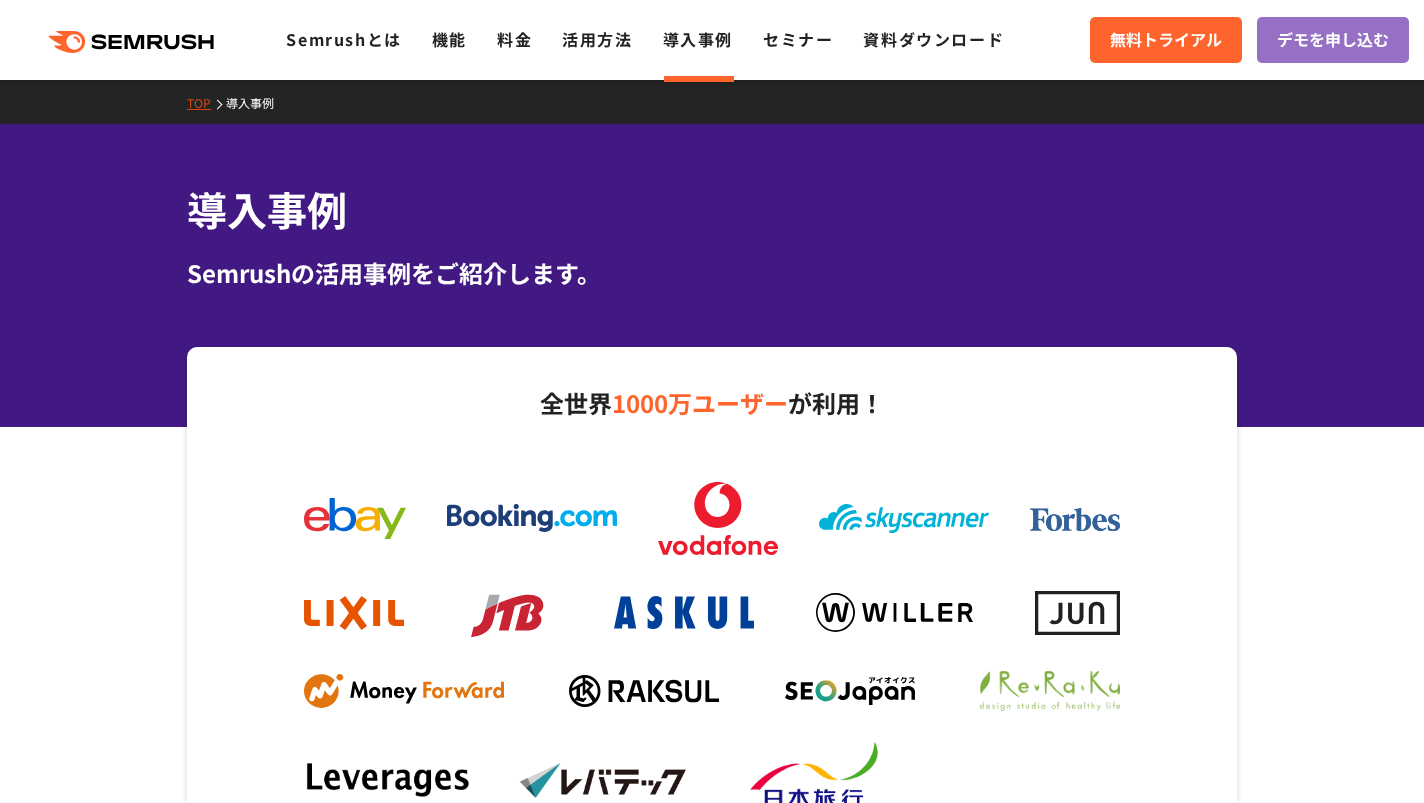 scroll, scrollTop: 0, scrollLeft: 0, axis: both 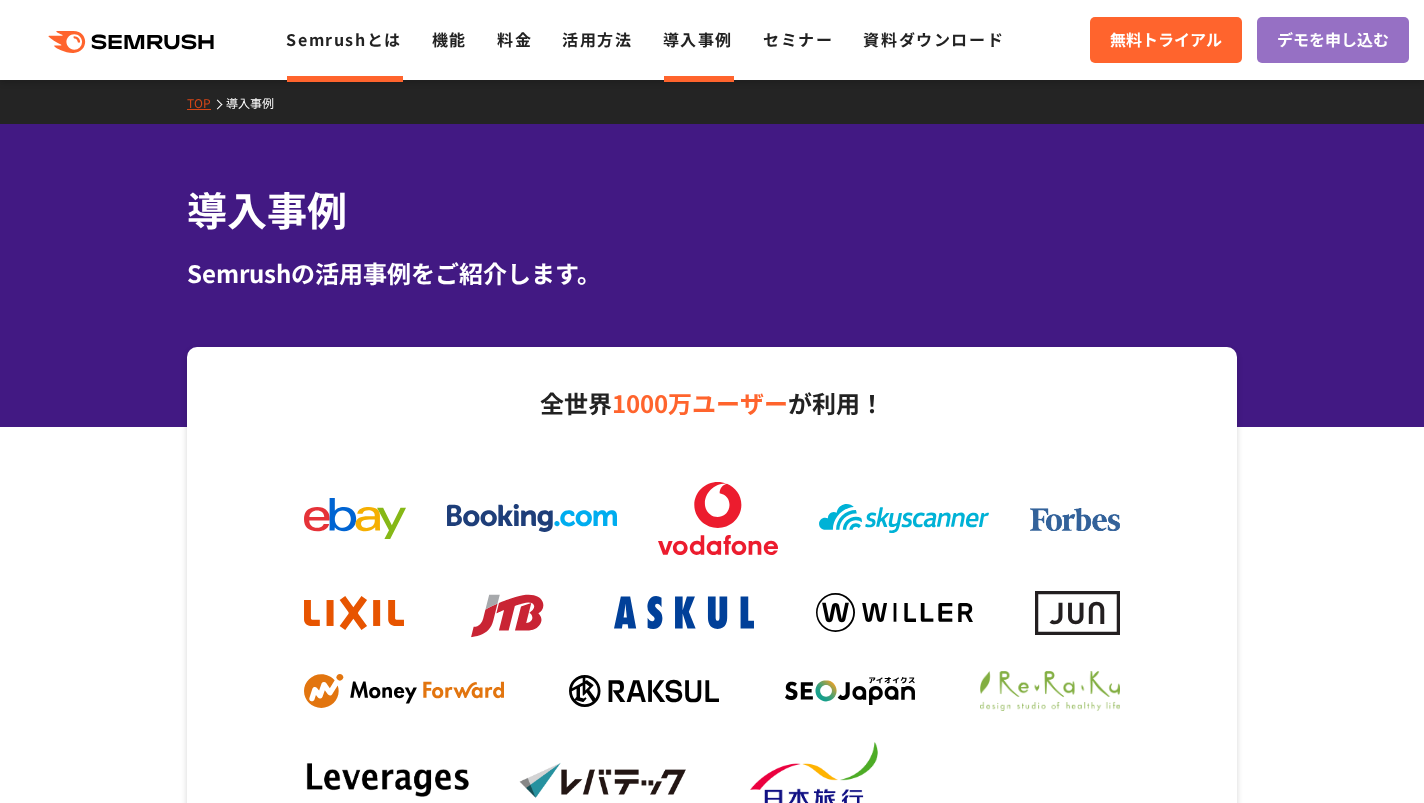 click on "Semrushとは" at bounding box center [343, 39] 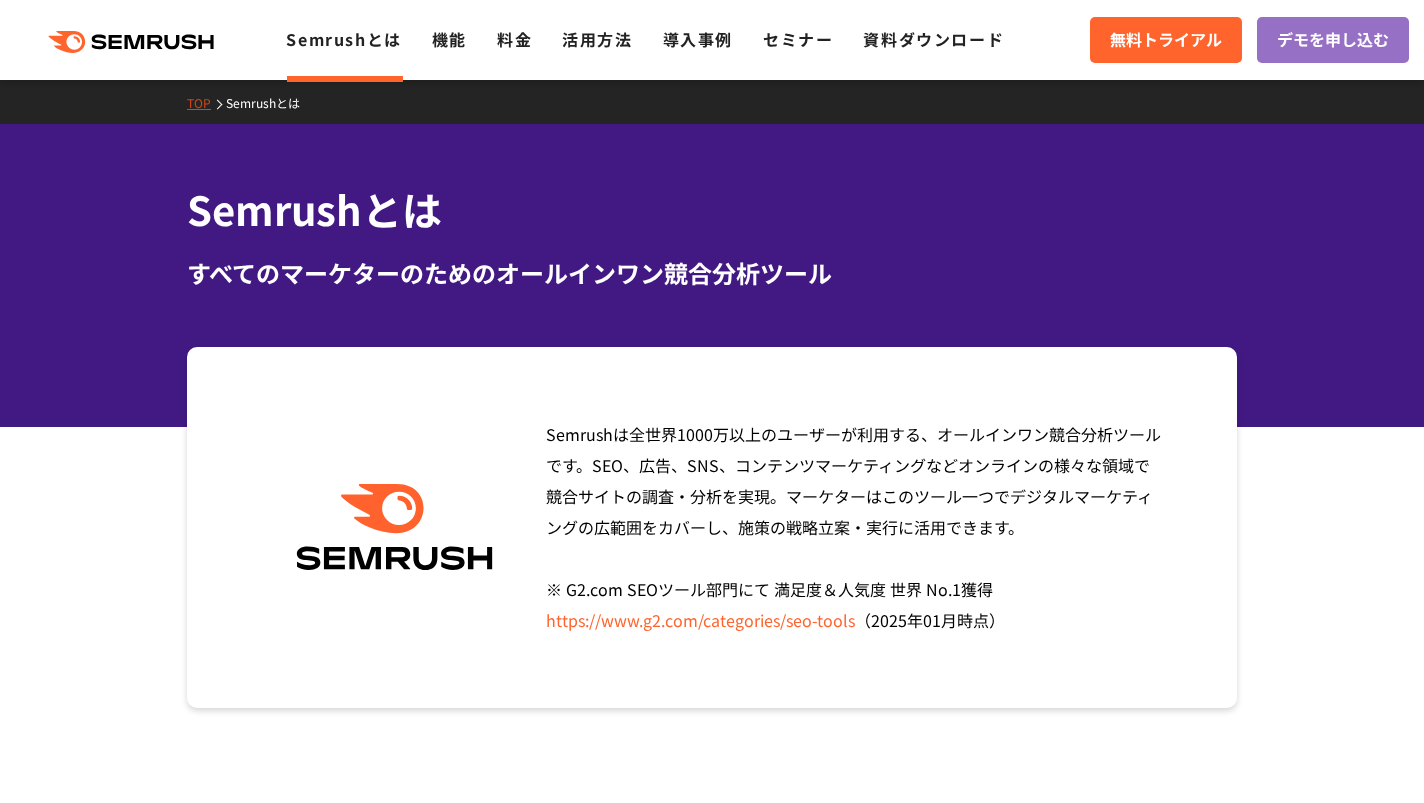 scroll, scrollTop: 0, scrollLeft: 0, axis: both 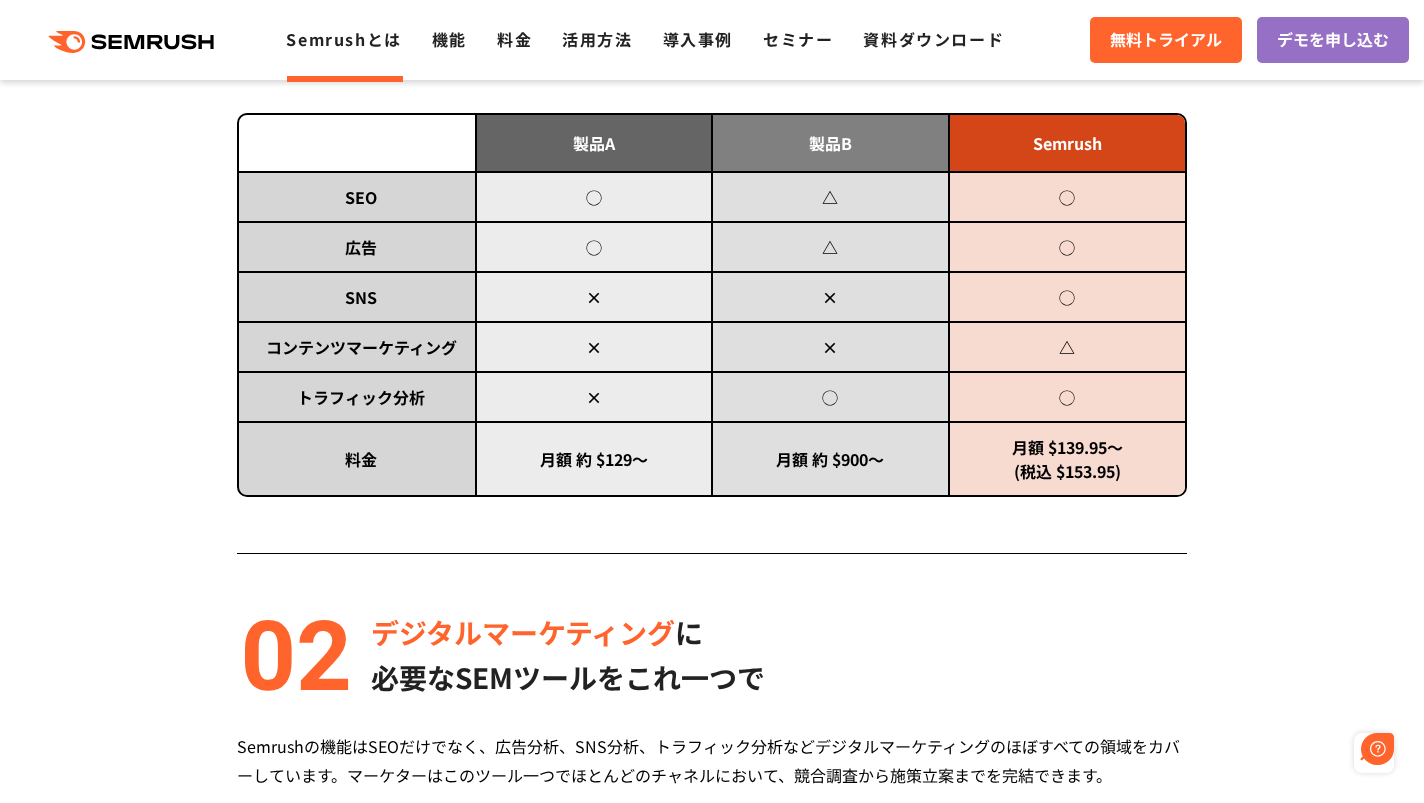 click on "Semrush 3つの強み
圧倒的コストパフォーマンス
月額 $139.95 〜利用可能 (税込 $153.95)
Semrushは月額$139.95(税込 $153.95) ～ご利用いただけるため、予算に限りがある場合でも最小限のスタートが可能です（初期費用なども一切ありません）。また、利用するデータやプロジェクトの規模に応じてプランを拡充し、より多くの機能を利用できます。最上位のプランでも月額$499.95 (税込 $549.95)と非常にリーズナブルです。
製品A 製品B Semrush SEO" at bounding box center (712, 926) 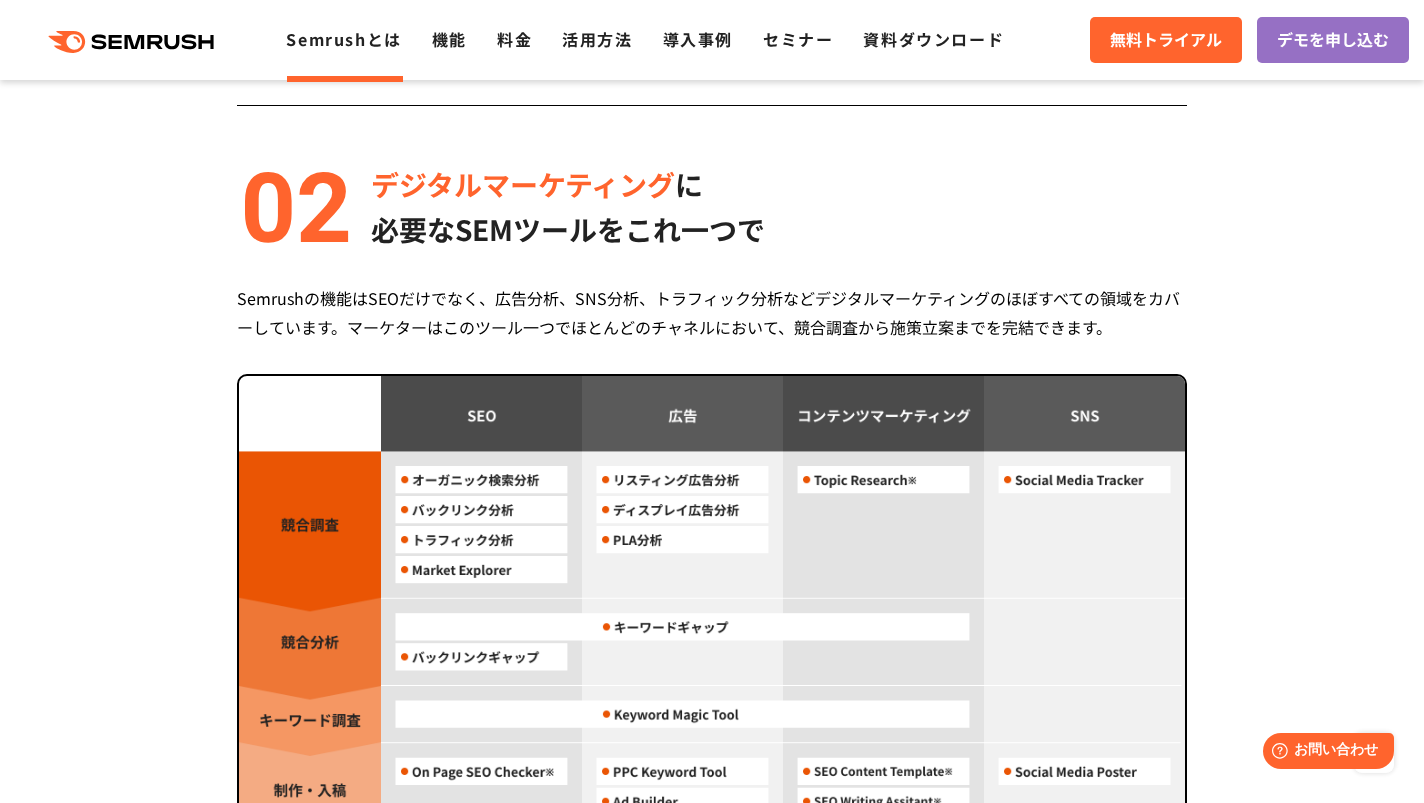 scroll, scrollTop: 0, scrollLeft: 0, axis: both 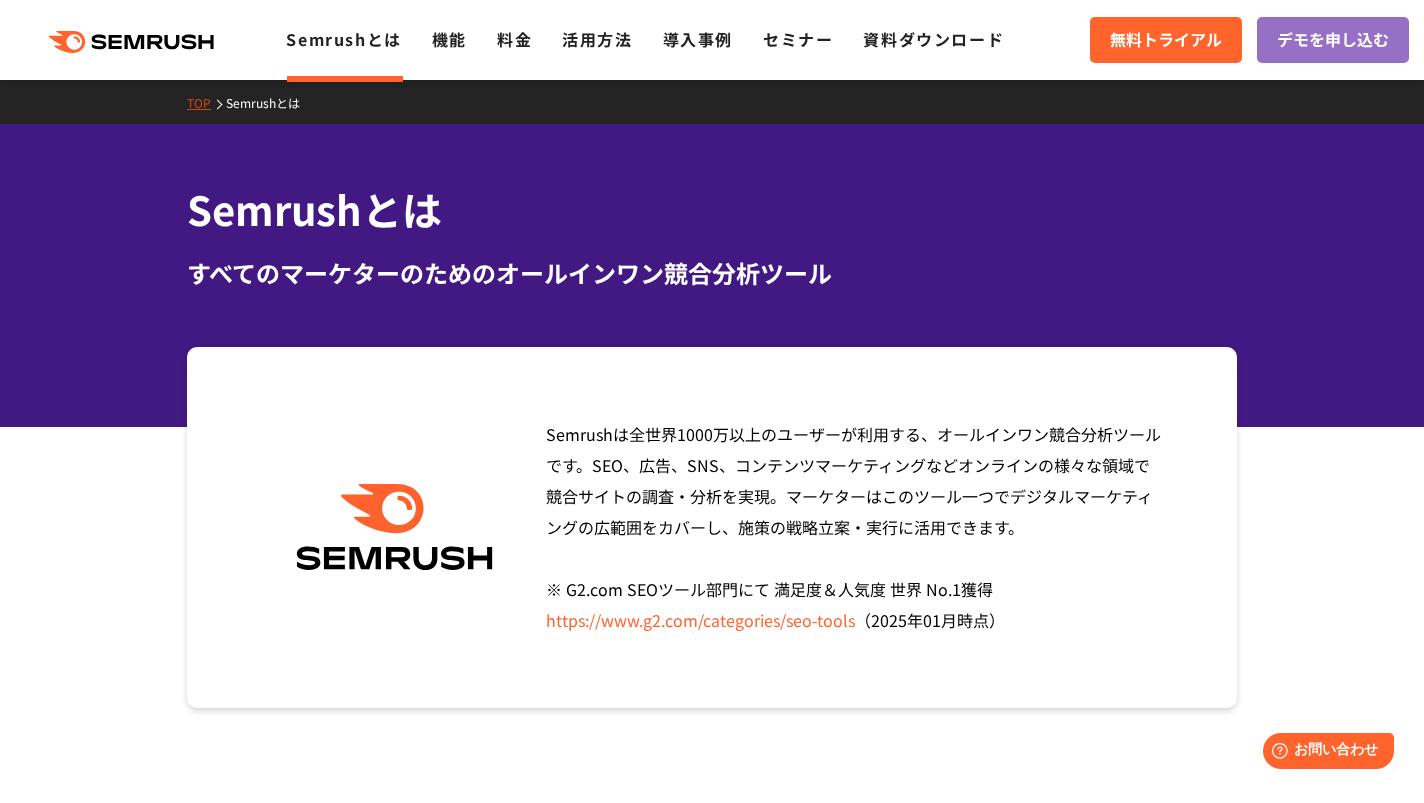 drag, startPoint x: 212, startPoint y: 371, endPoint x: 137, endPoint y: 27, distance: 352.08096 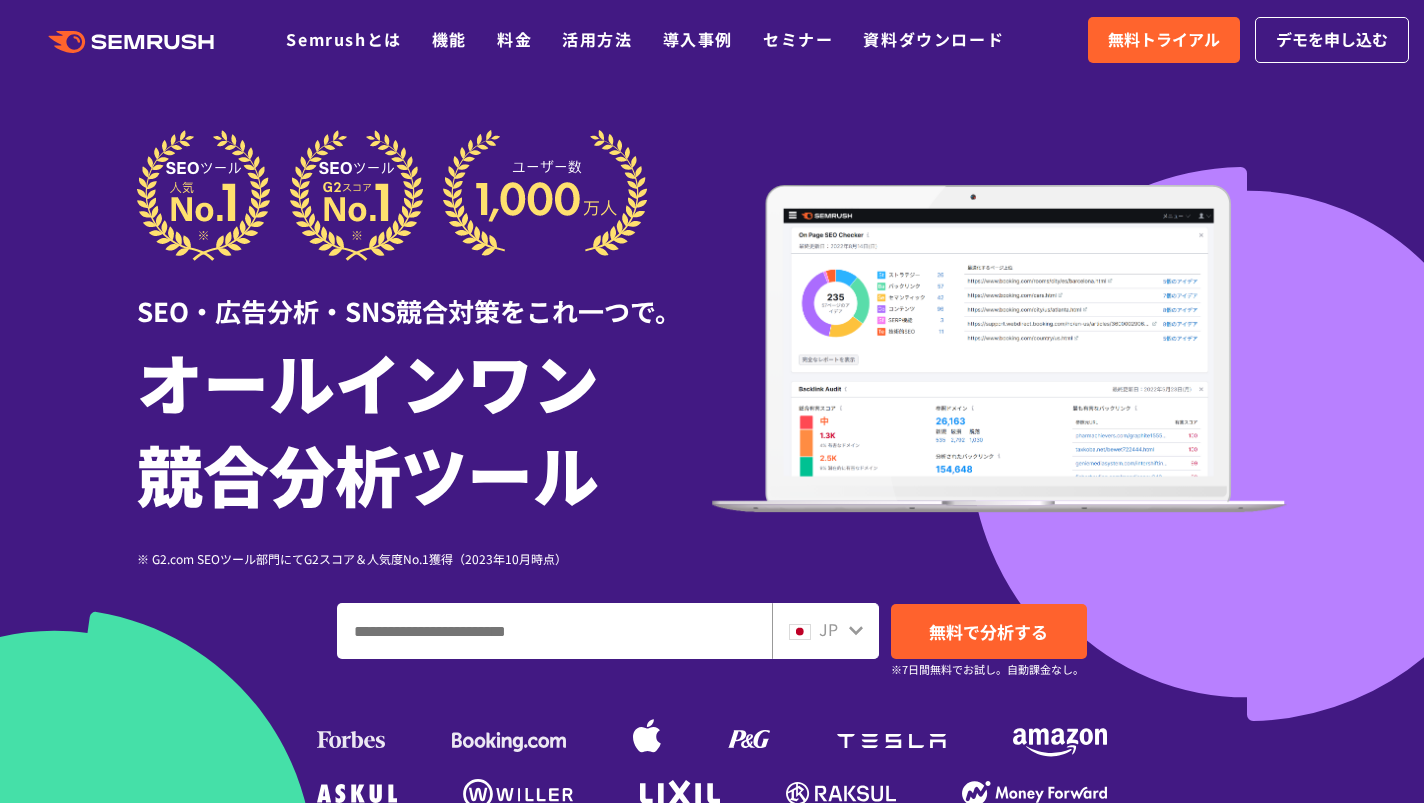 scroll, scrollTop: 0, scrollLeft: 0, axis: both 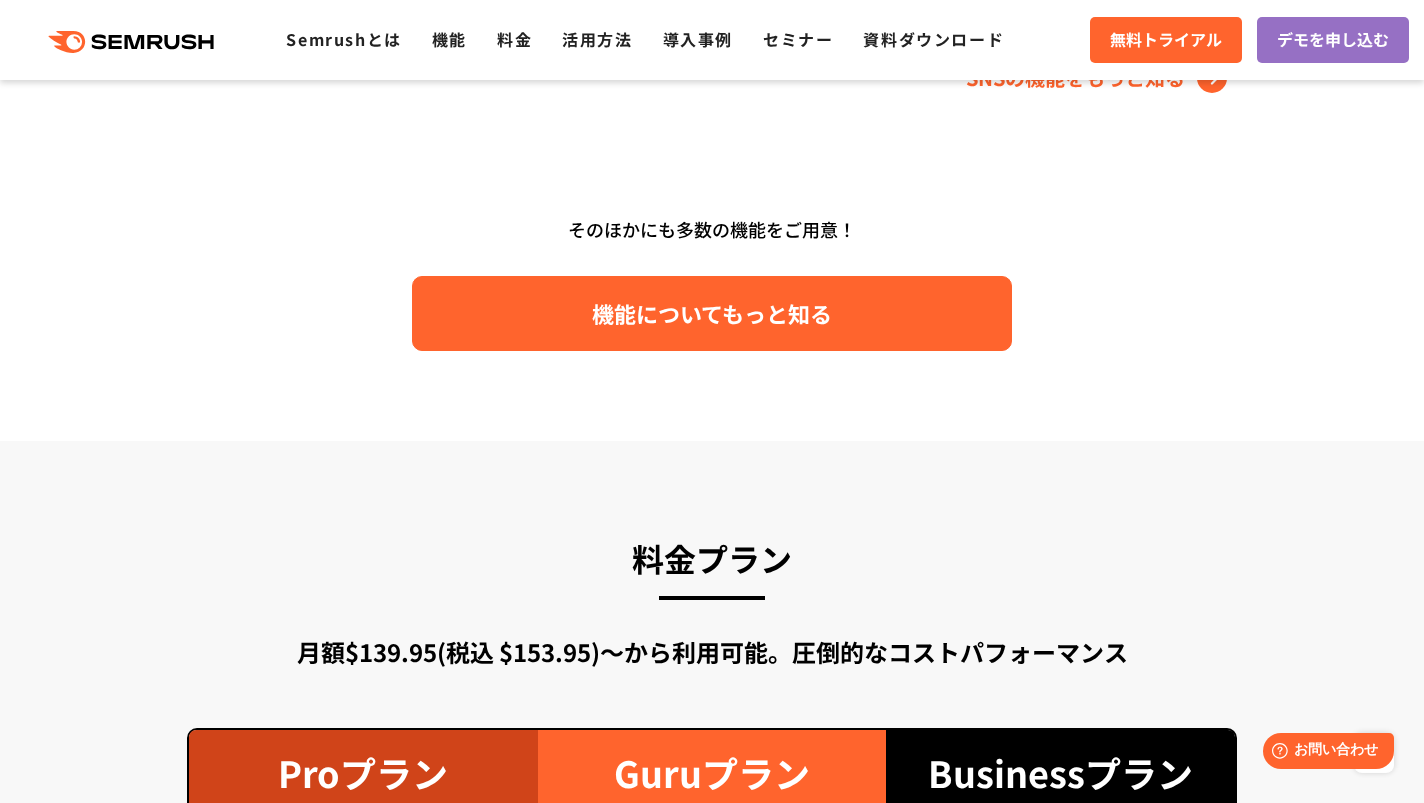 click on "機能についてもっと知る" at bounding box center (712, 313) 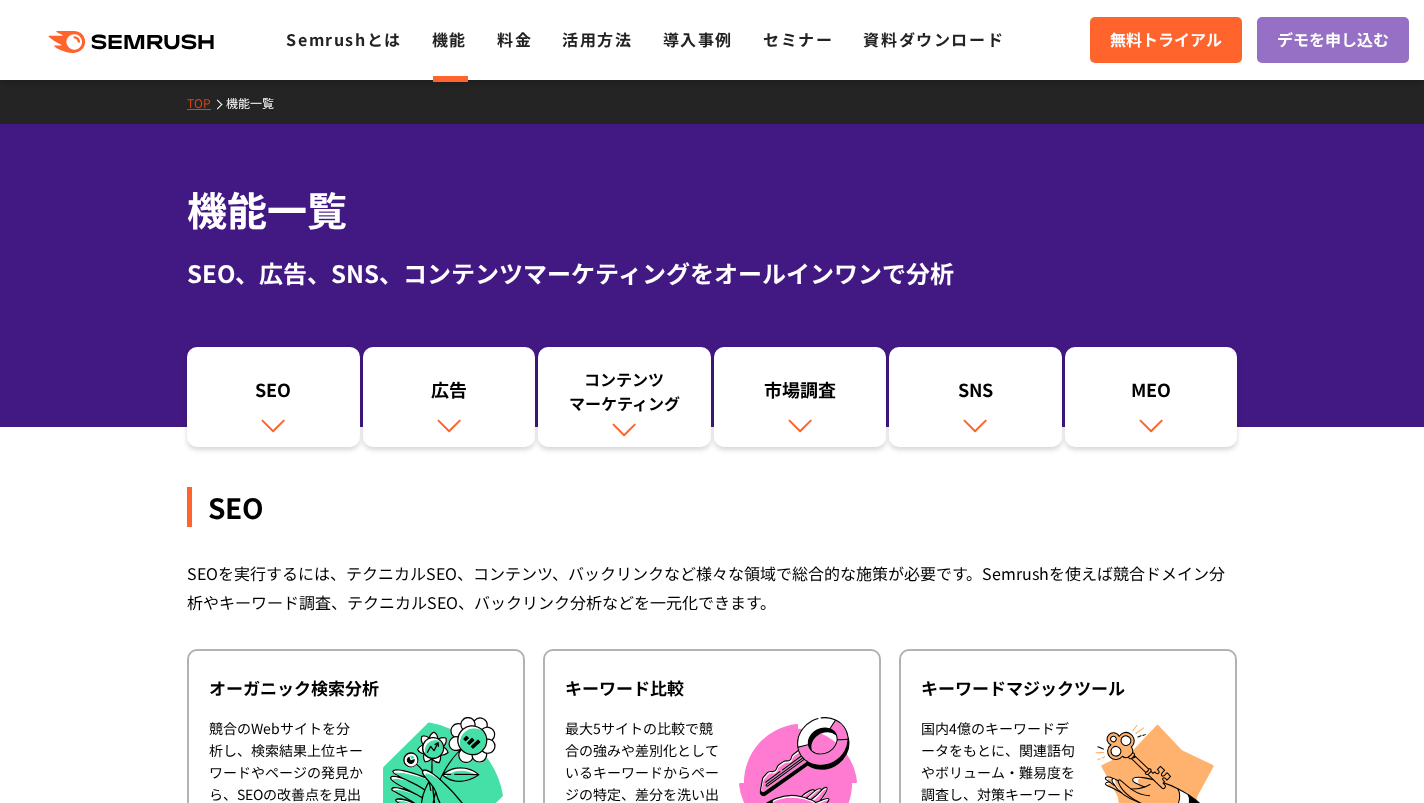 scroll, scrollTop: 0, scrollLeft: 0, axis: both 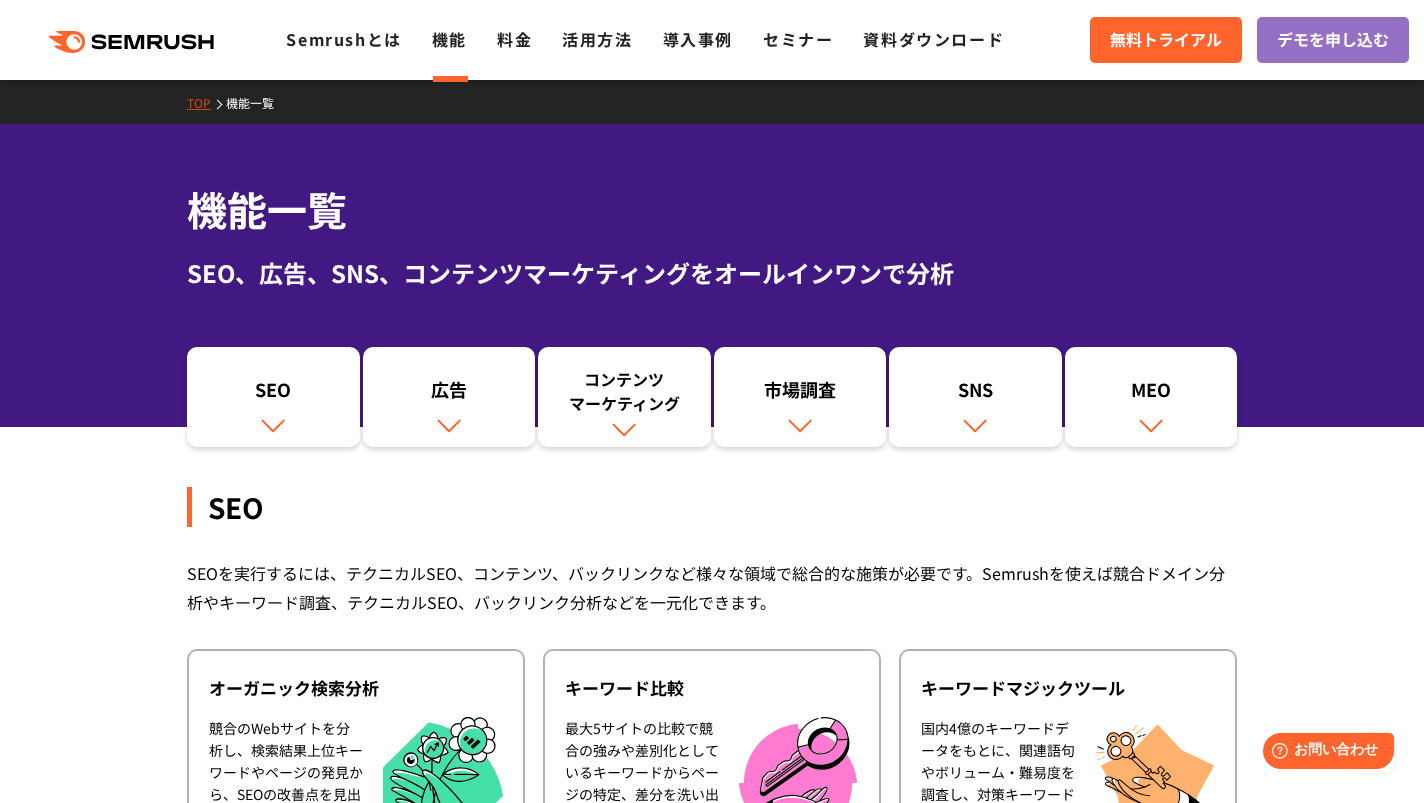 drag, startPoint x: 1340, startPoint y: 342, endPoint x: 1284, endPoint y: 9, distance: 337.67587 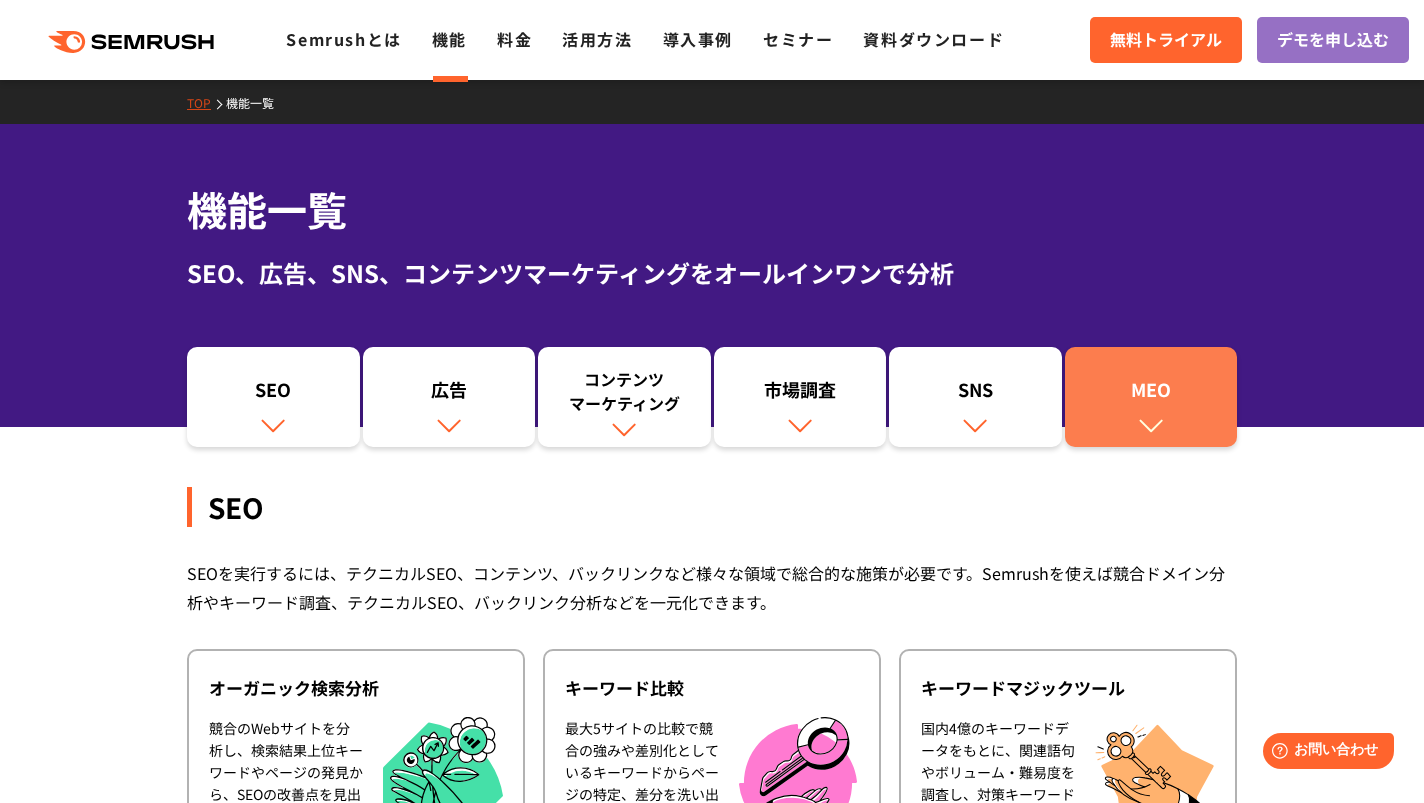 click at bounding box center [1151, 425] 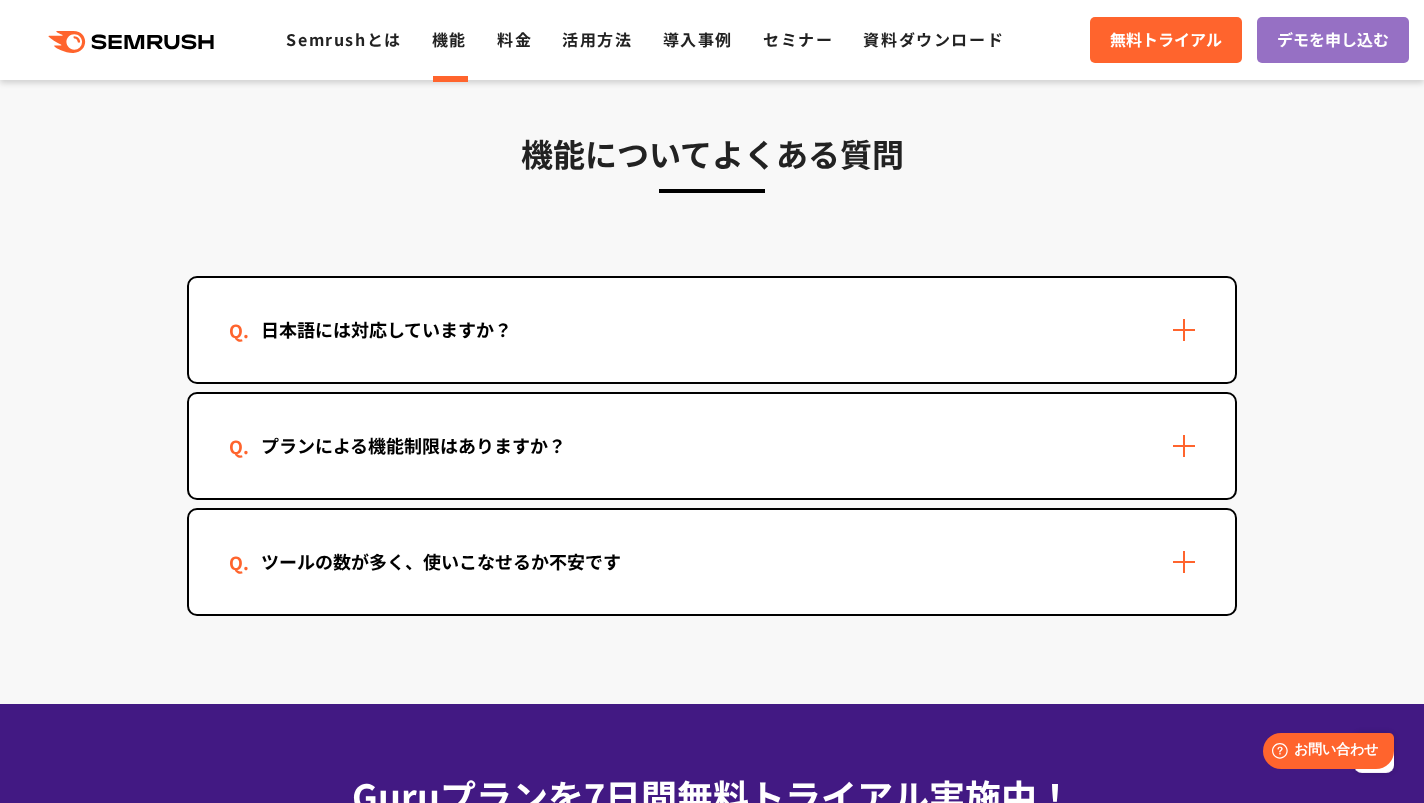 scroll, scrollTop: 5916, scrollLeft: 0, axis: vertical 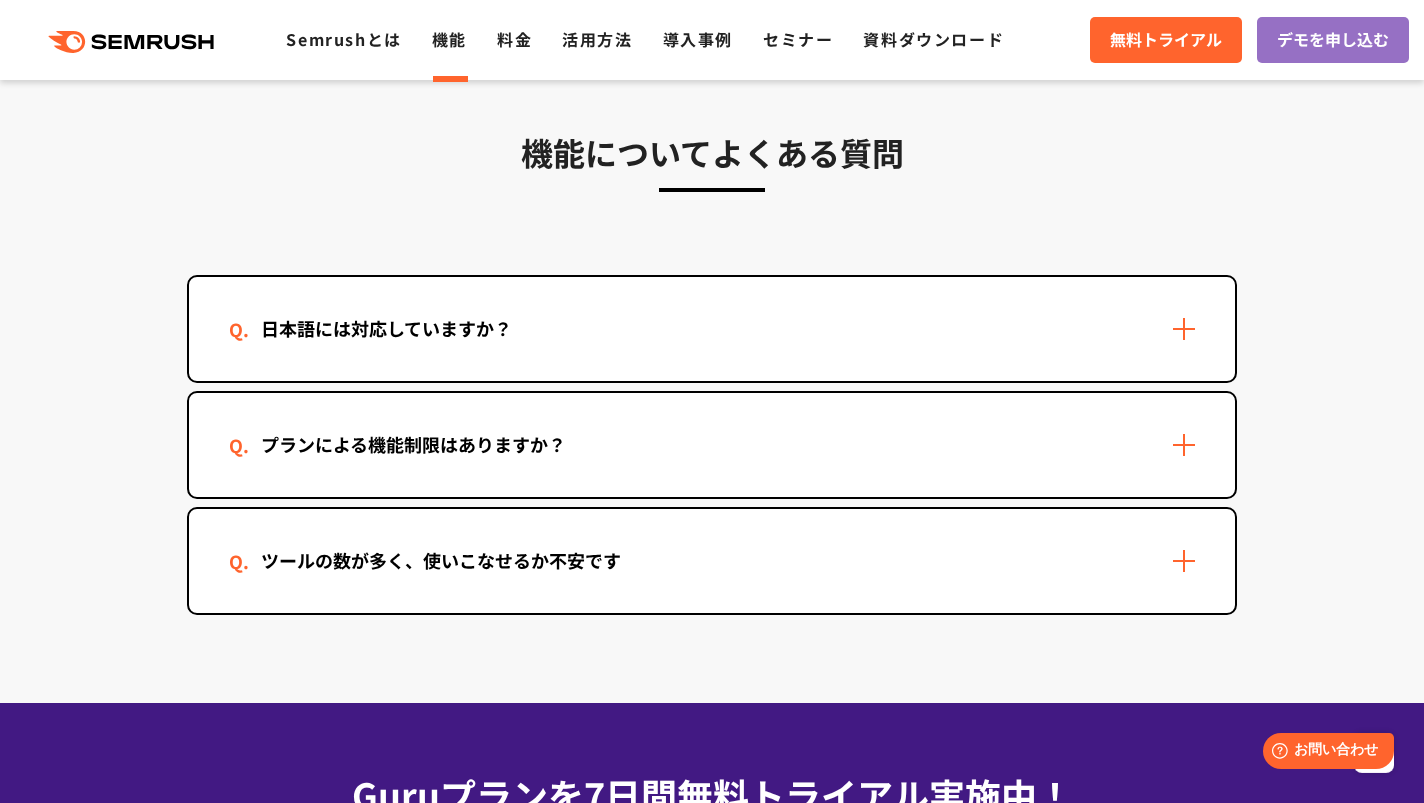 click on "日本語には対応していますか？" at bounding box center [712, 329] 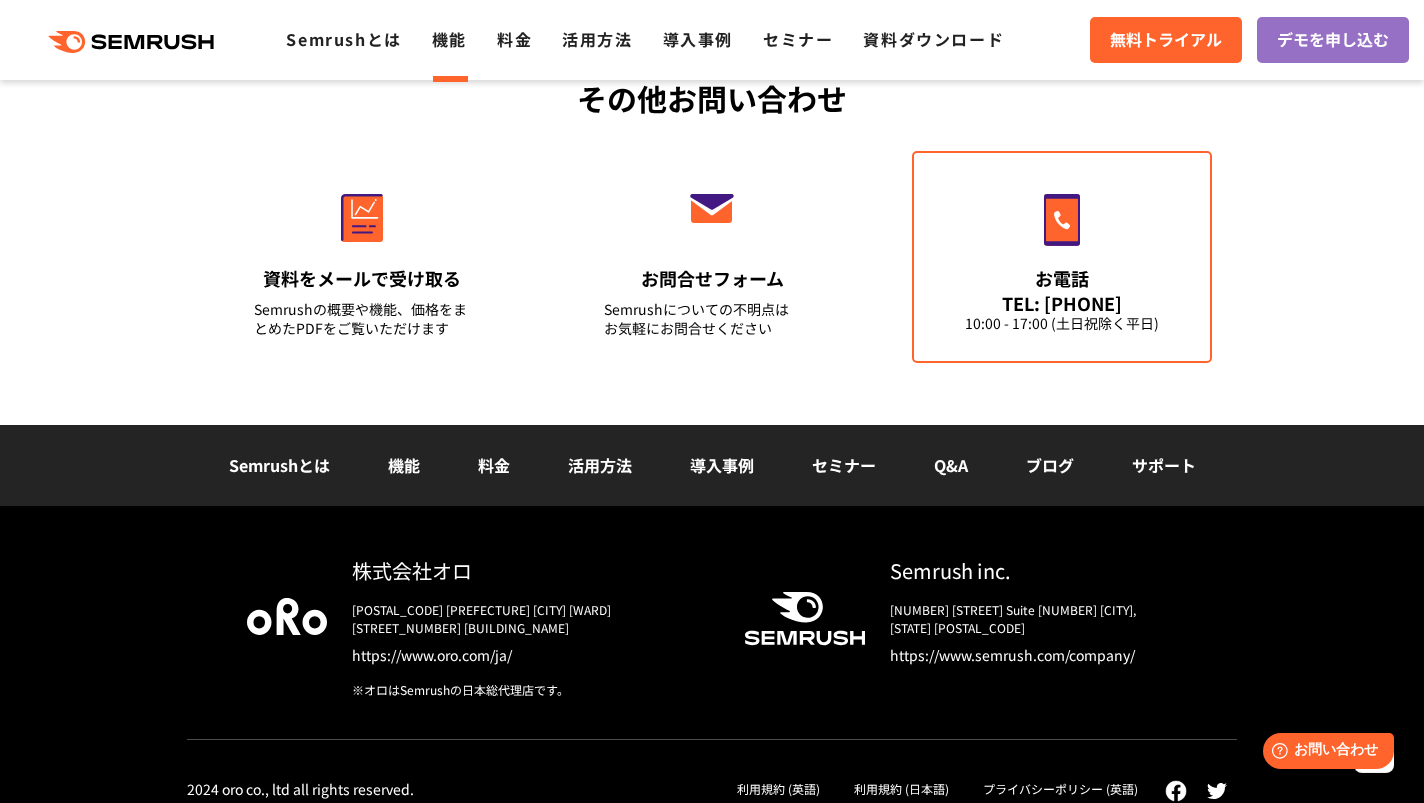 scroll, scrollTop: 7013, scrollLeft: 0, axis: vertical 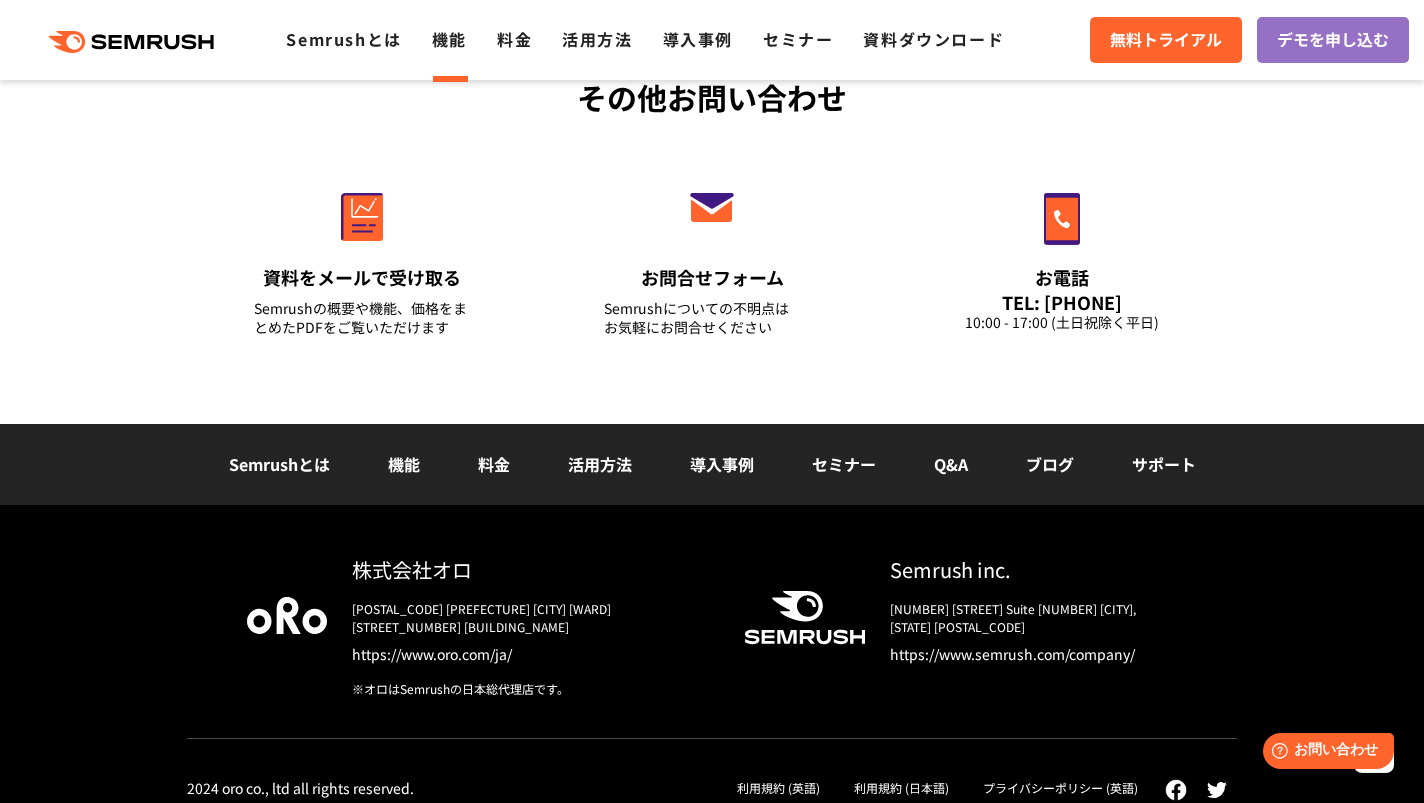 click on "機能" at bounding box center [404, 464] 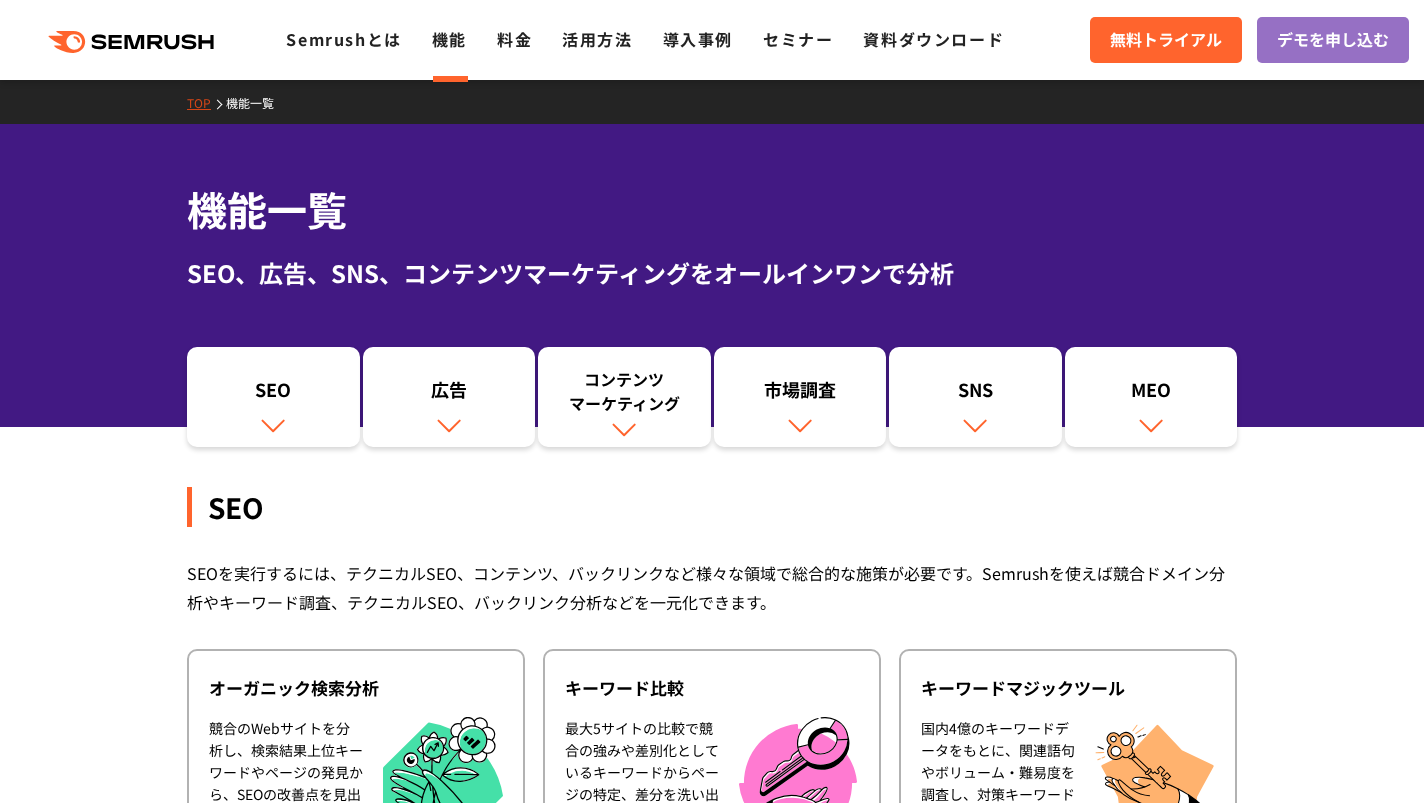scroll, scrollTop: 0, scrollLeft: 0, axis: both 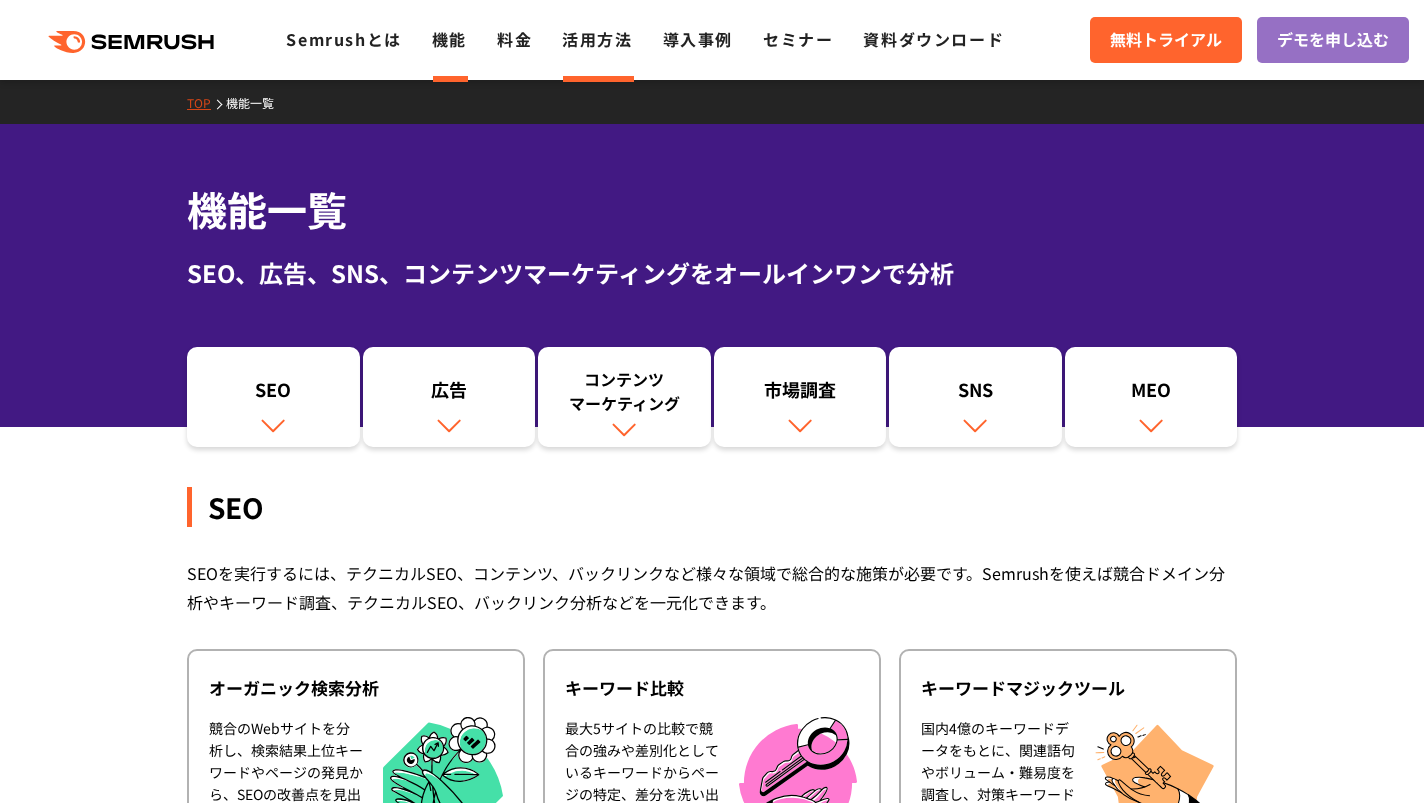 click on "活用方法" at bounding box center [597, 39] 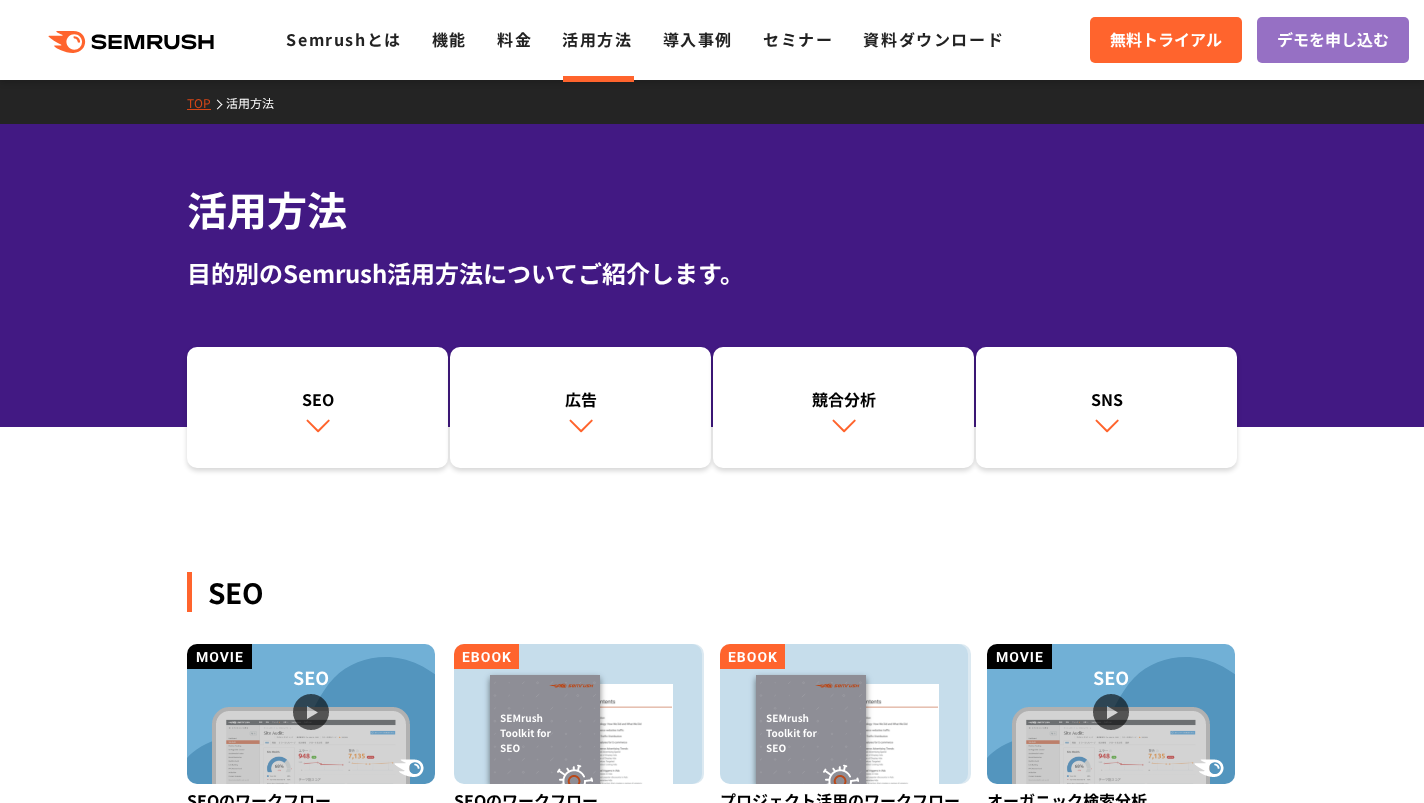 scroll, scrollTop: 0, scrollLeft: 0, axis: both 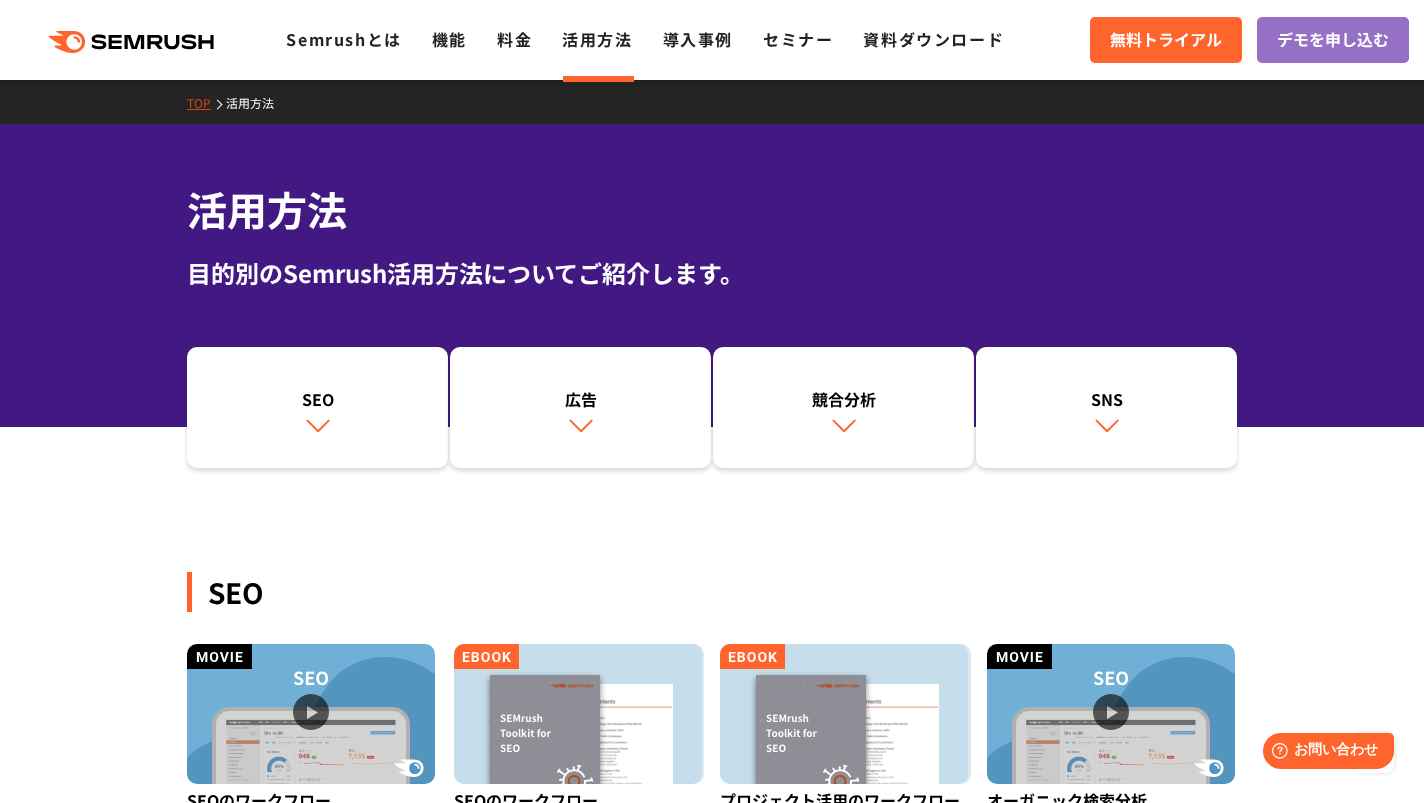 drag, startPoint x: 1050, startPoint y: 351, endPoint x: 943, endPoint y: 98, distance: 274.6962 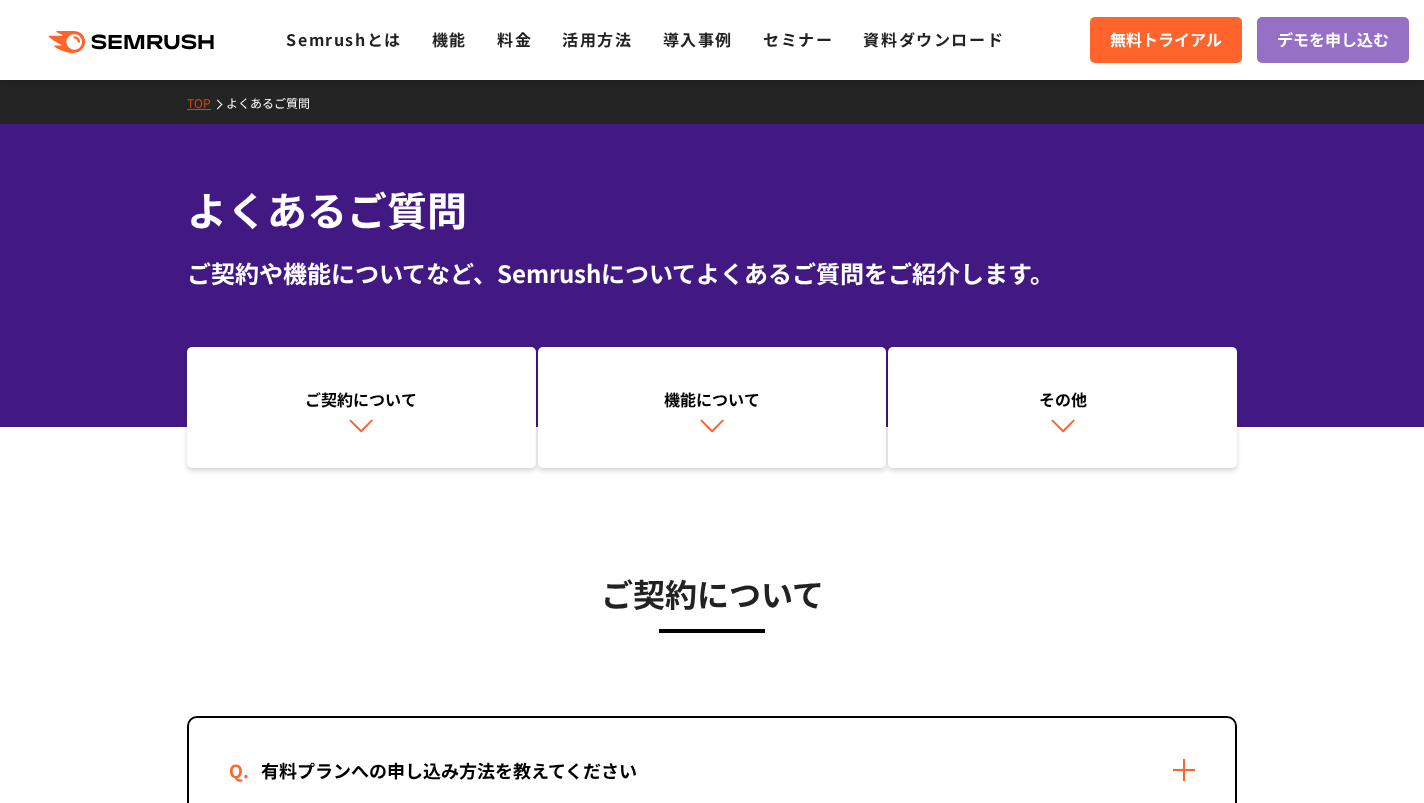 scroll, scrollTop: 300, scrollLeft: 0, axis: vertical 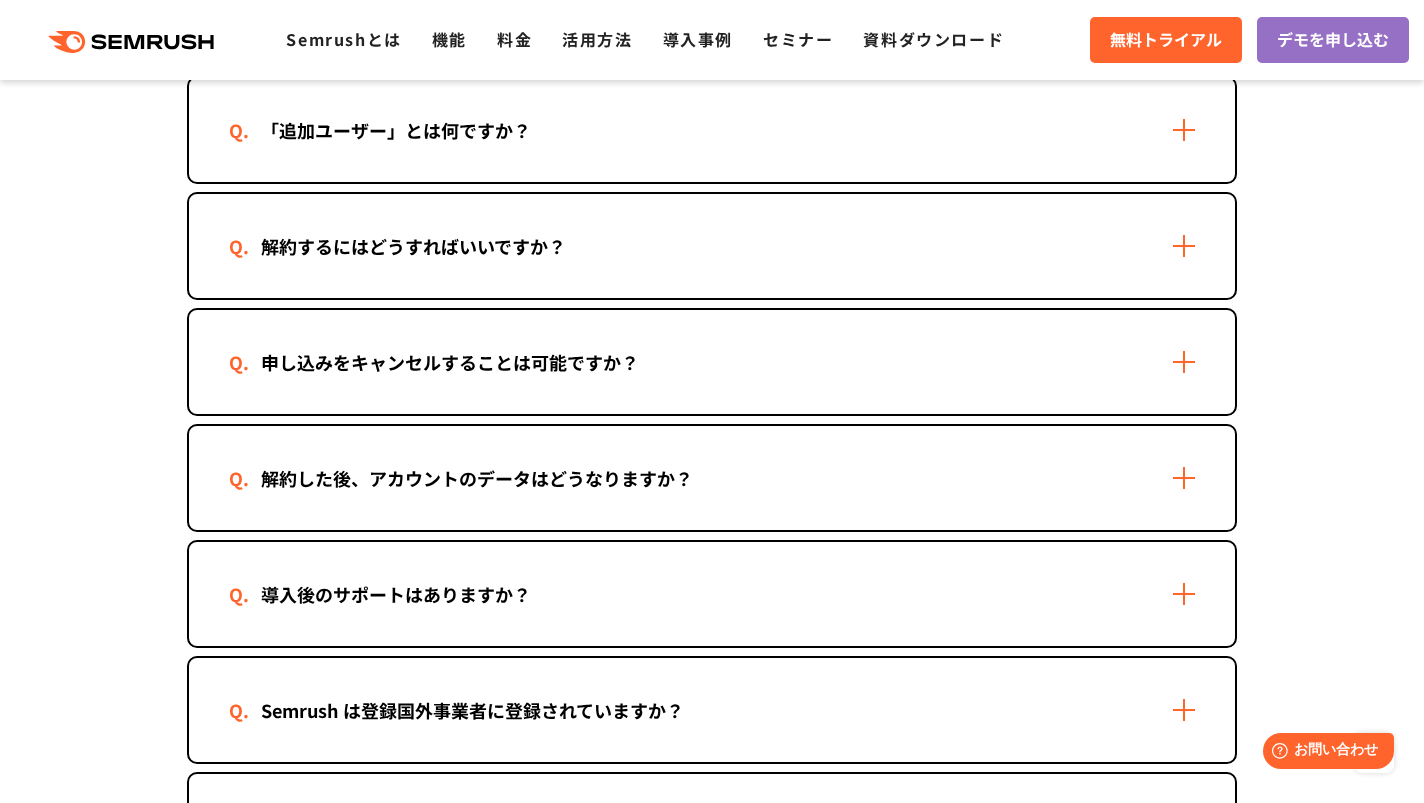 click on "「追加ユーザー」とは何ですか？" at bounding box center (712, 130) 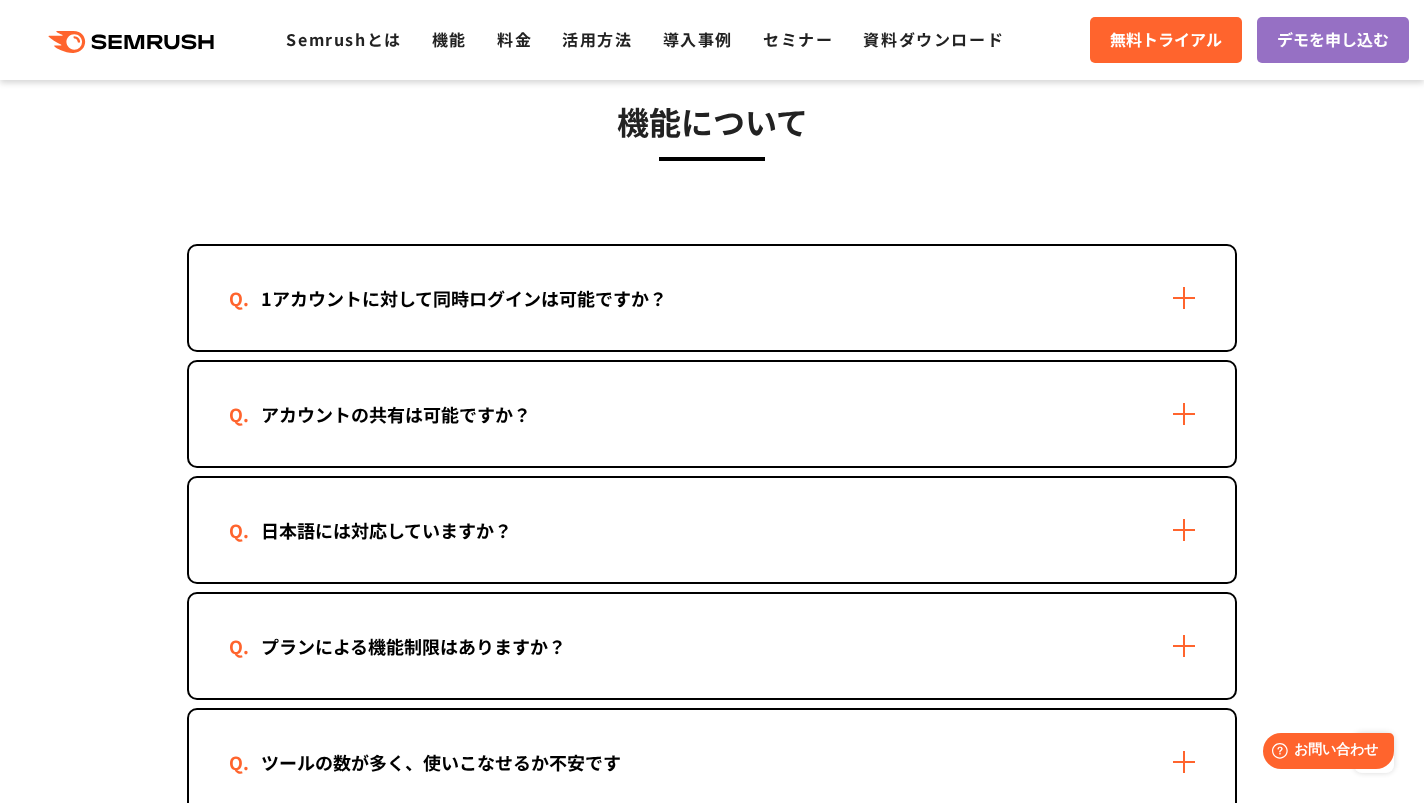 scroll, scrollTop: 2900, scrollLeft: 0, axis: vertical 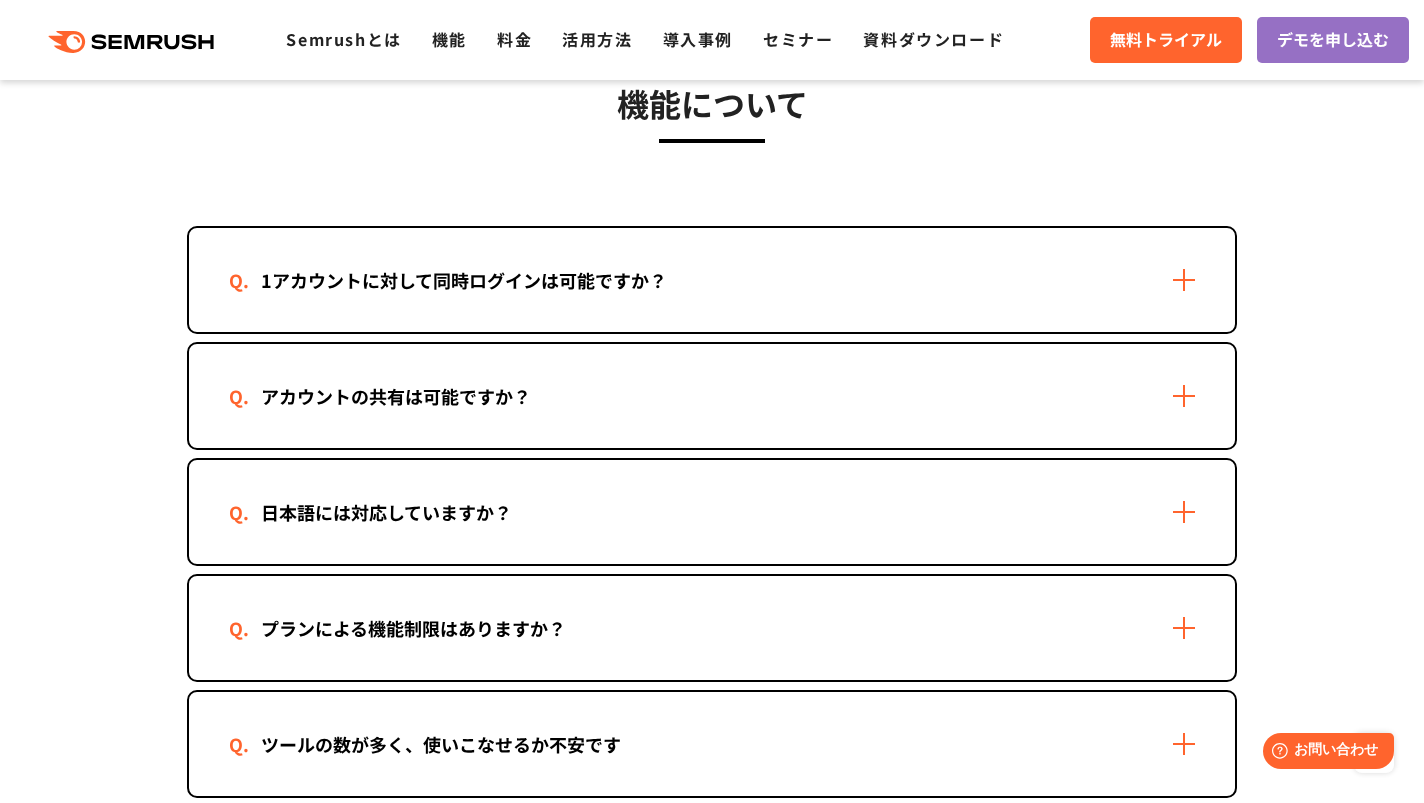 click on "1アカウントに対して同時ログインは可能ですか？" at bounding box center (712, 280) 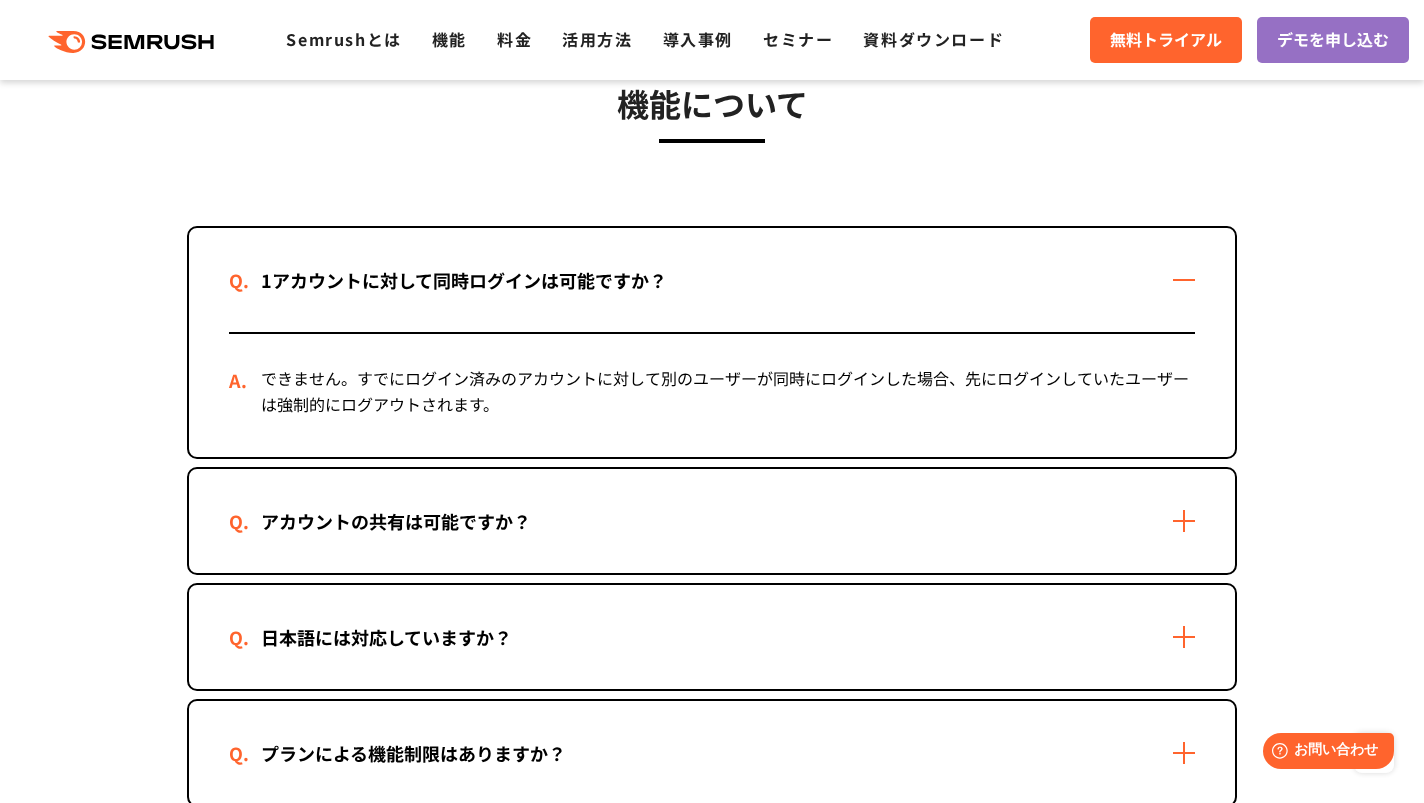 click on "1アカウントに対して同時ログインは可能ですか？" at bounding box center [712, 280] 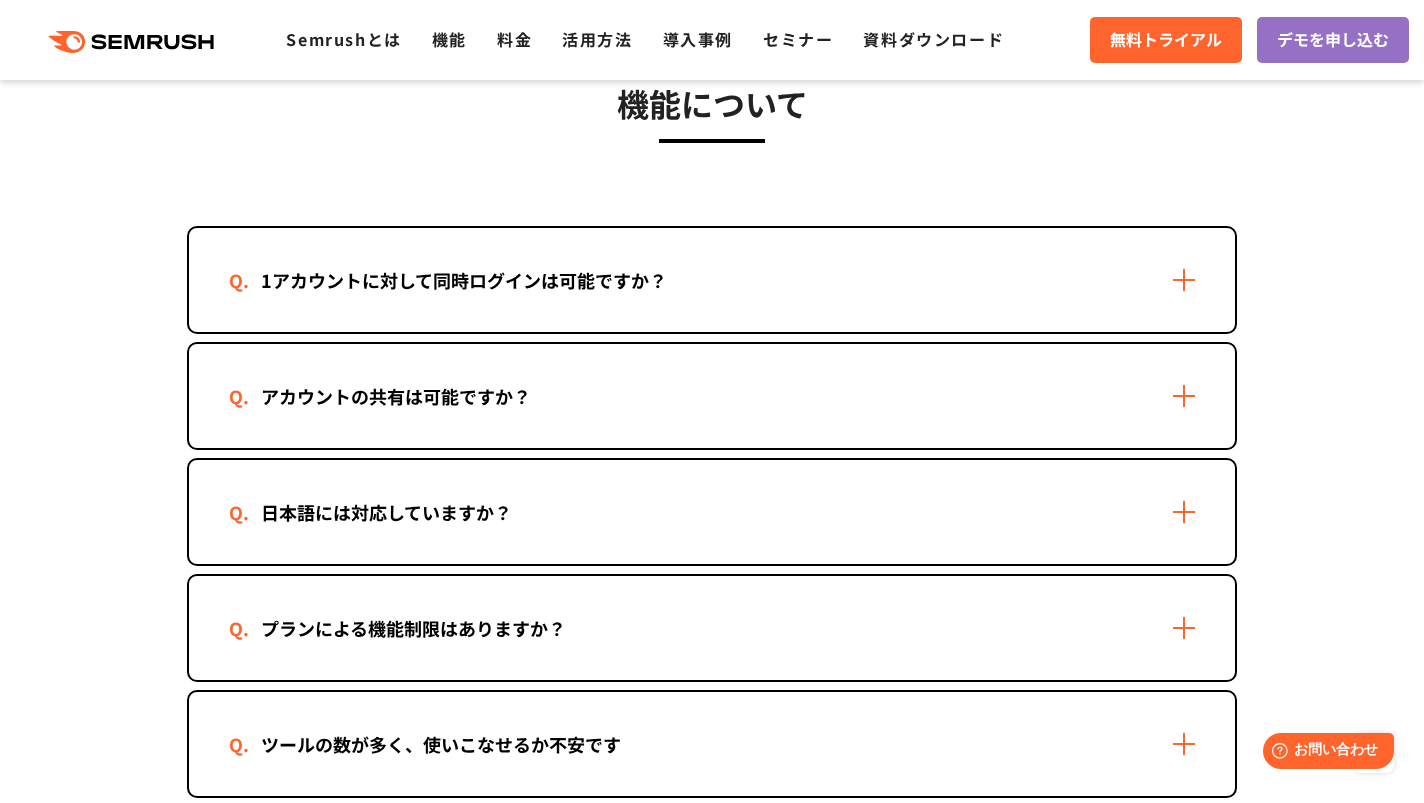 click on "アカウントの共有は可能ですか？" at bounding box center (712, 396) 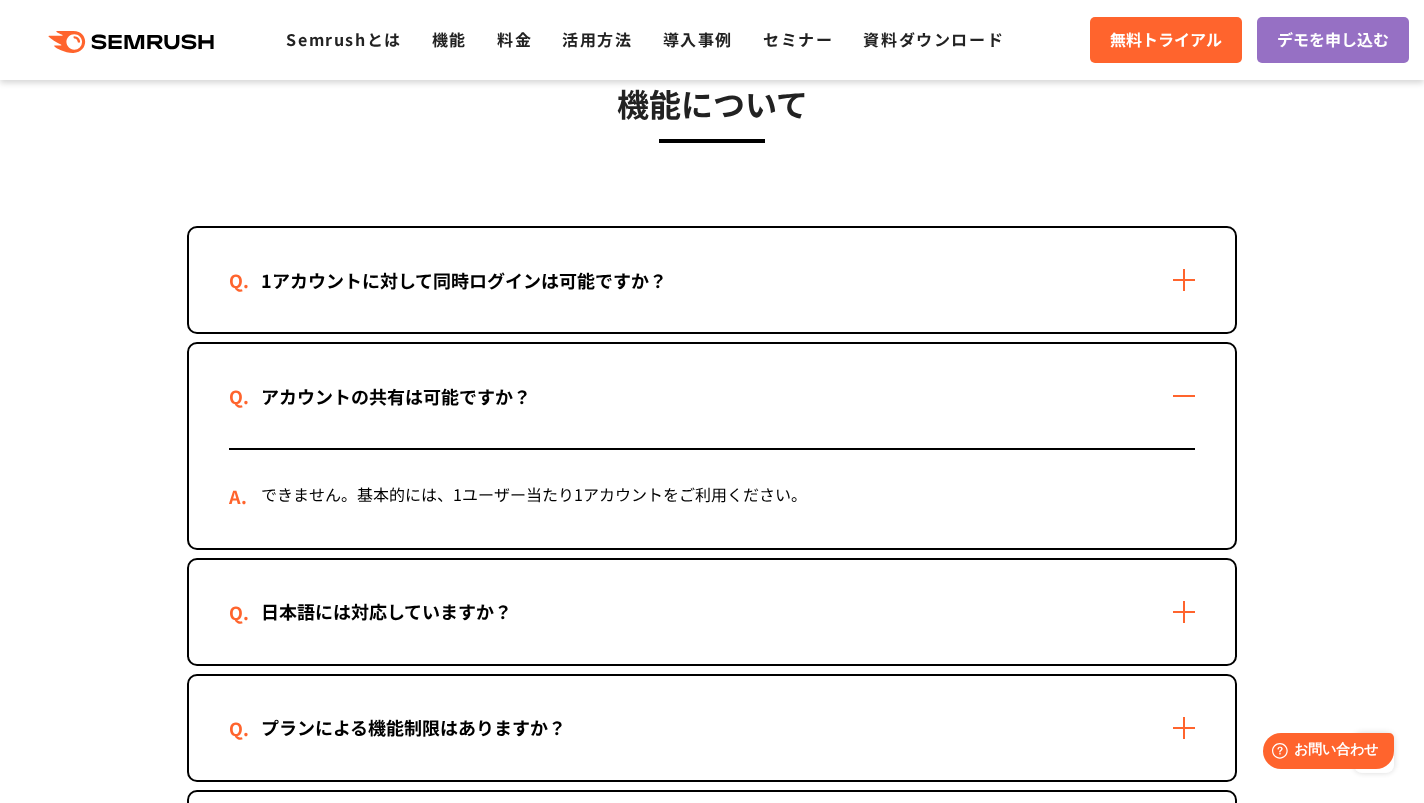 click on "アカウントの共有は可能ですか？" at bounding box center (712, 396) 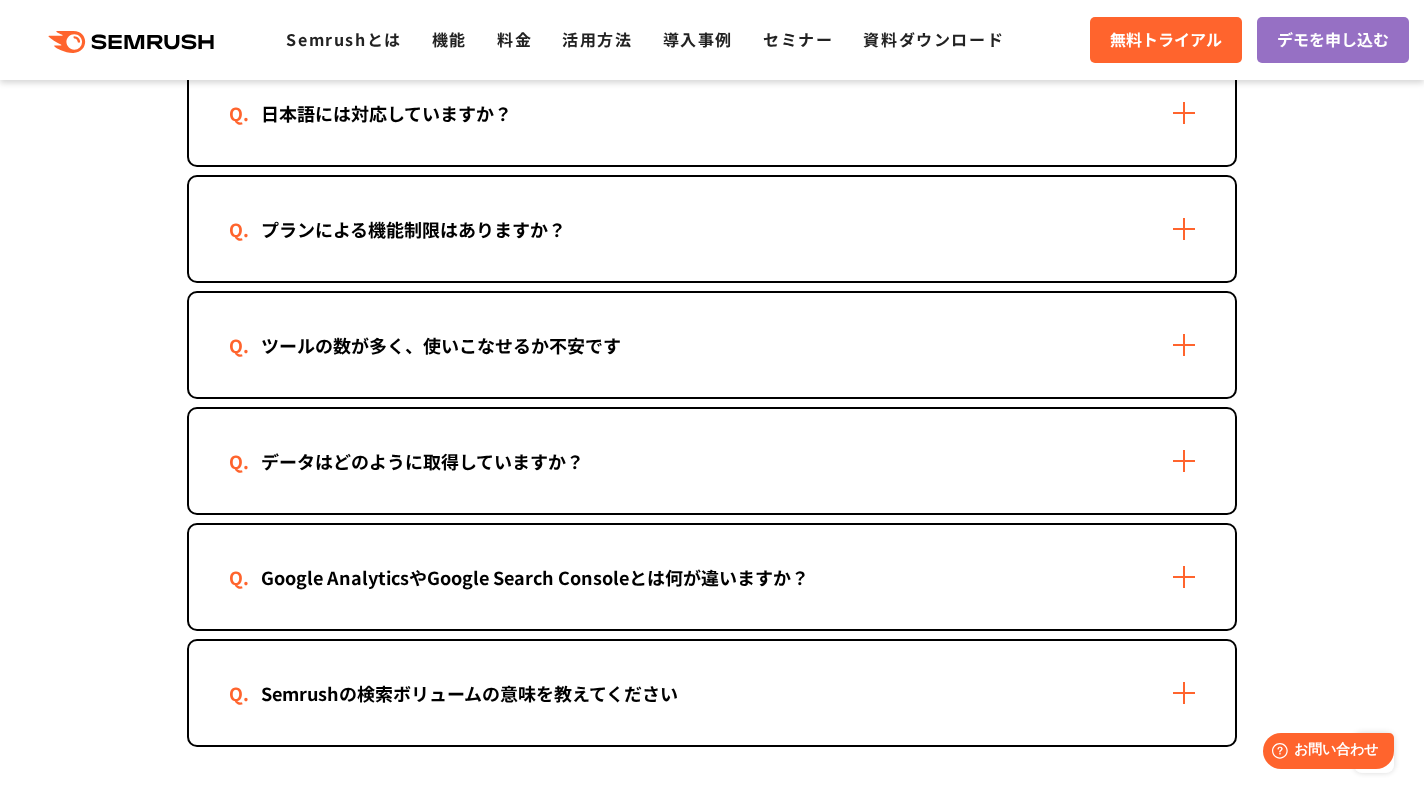 scroll, scrollTop: 3300, scrollLeft: 0, axis: vertical 